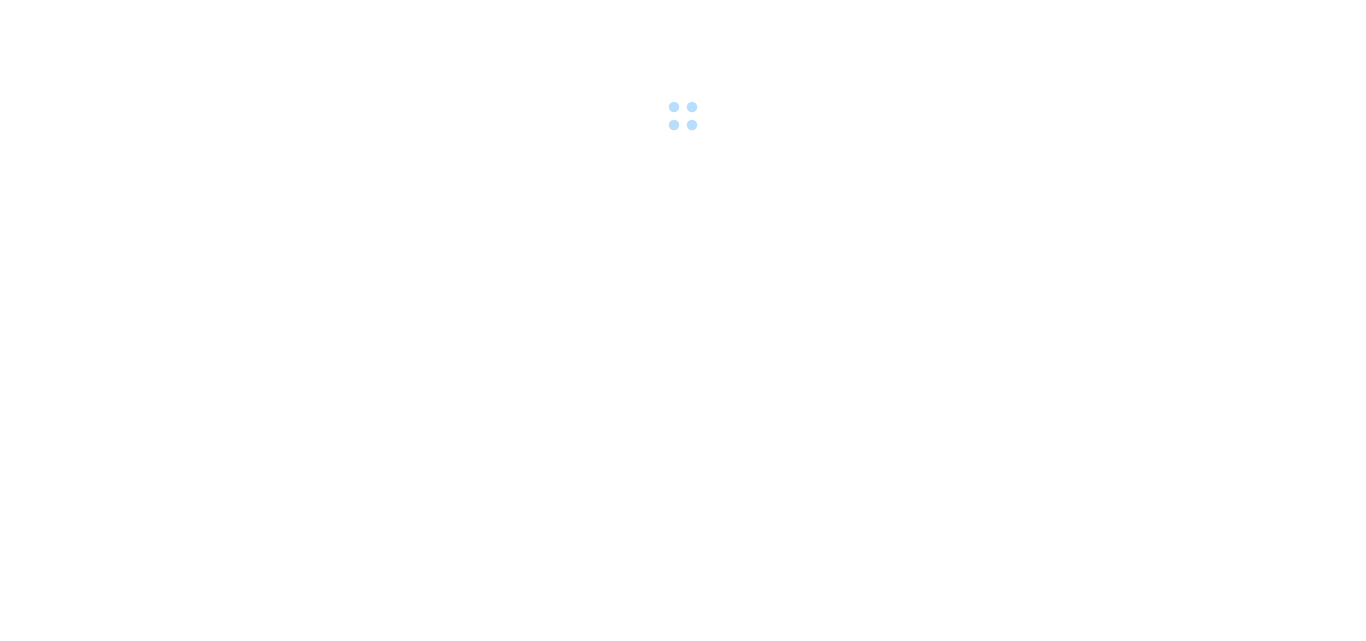 scroll, scrollTop: 0, scrollLeft: 0, axis: both 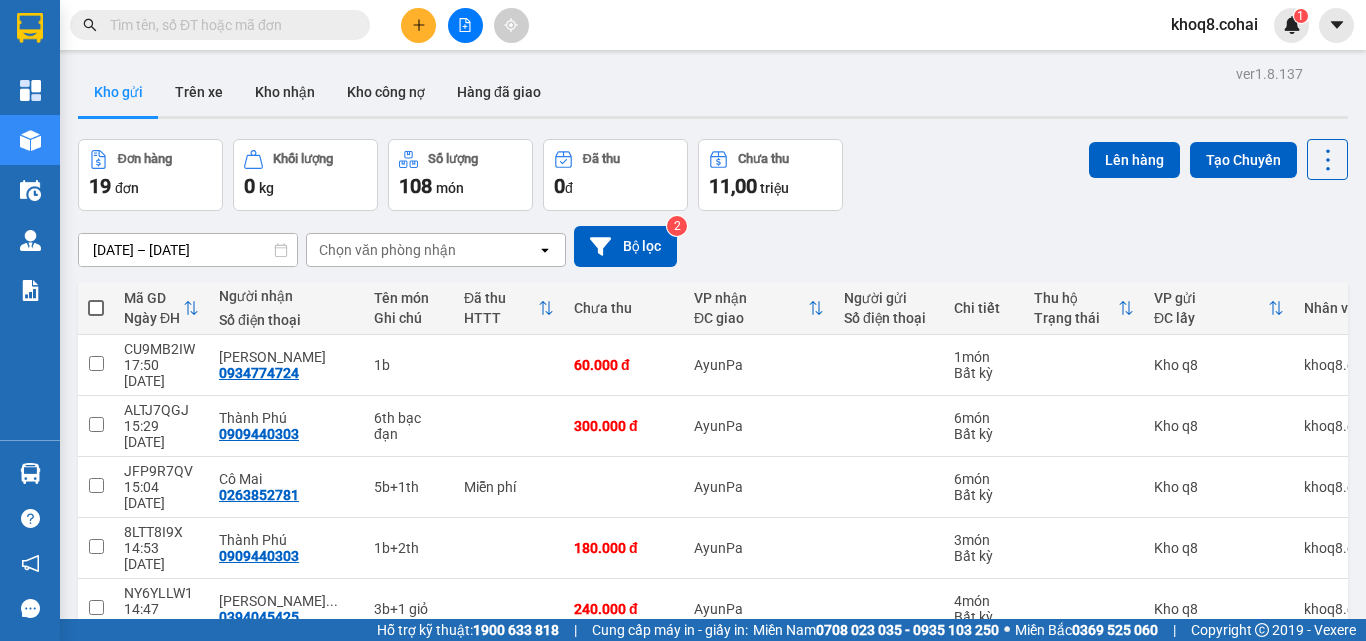 click at bounding box center (228, 25) 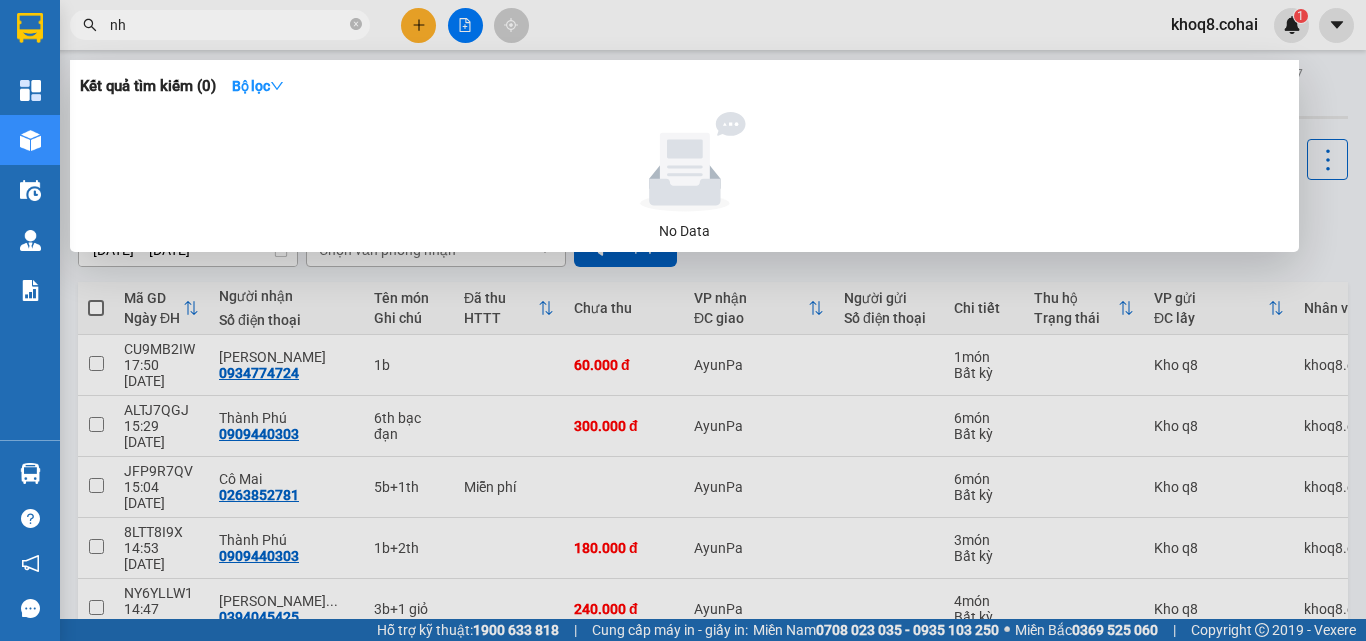 paste on "â" 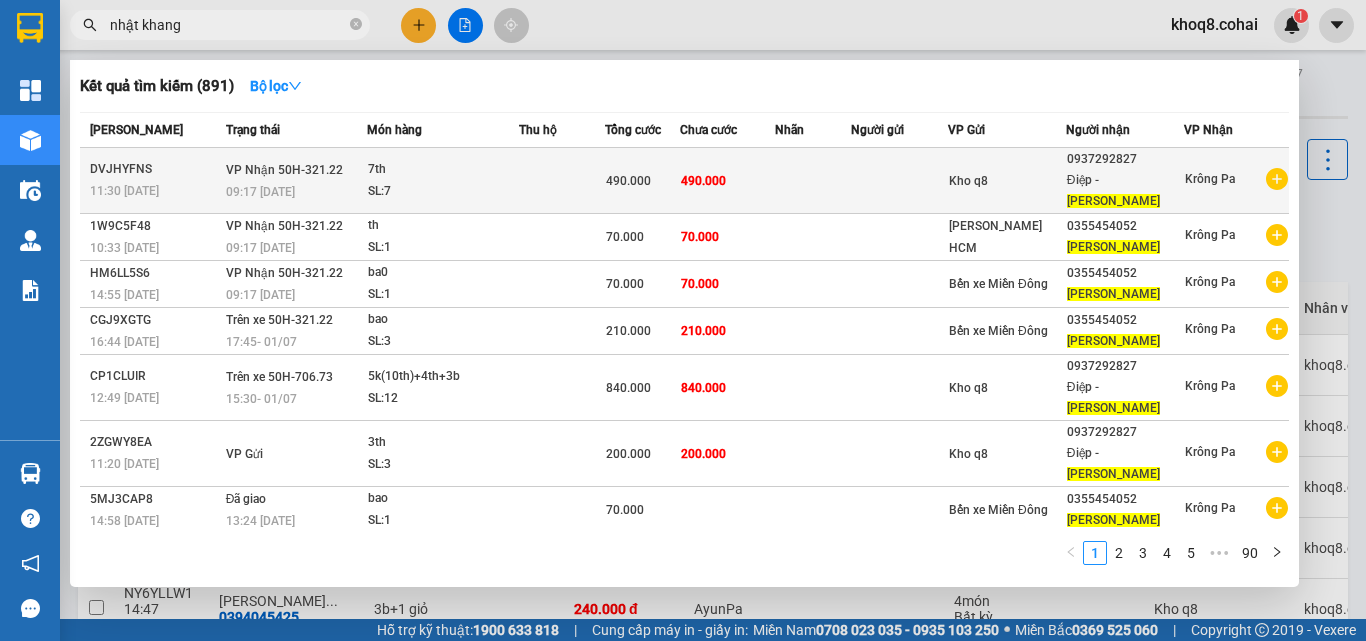 type on "nhật khang" 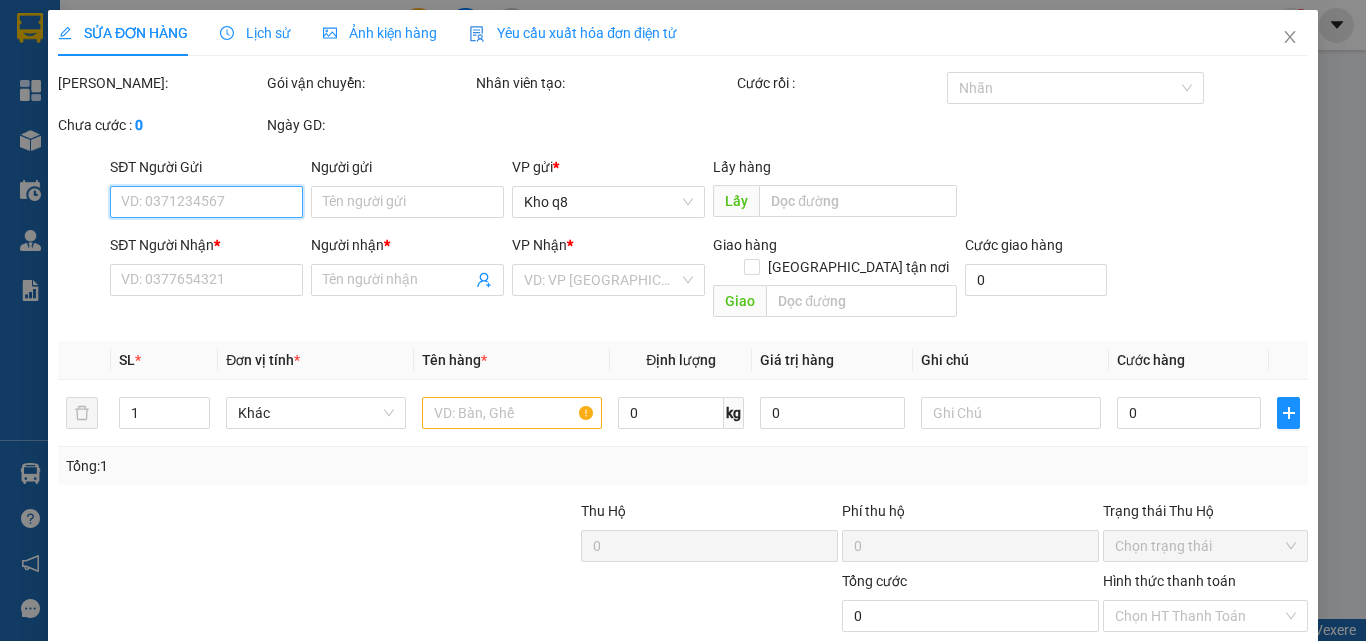 type on "0937292827" 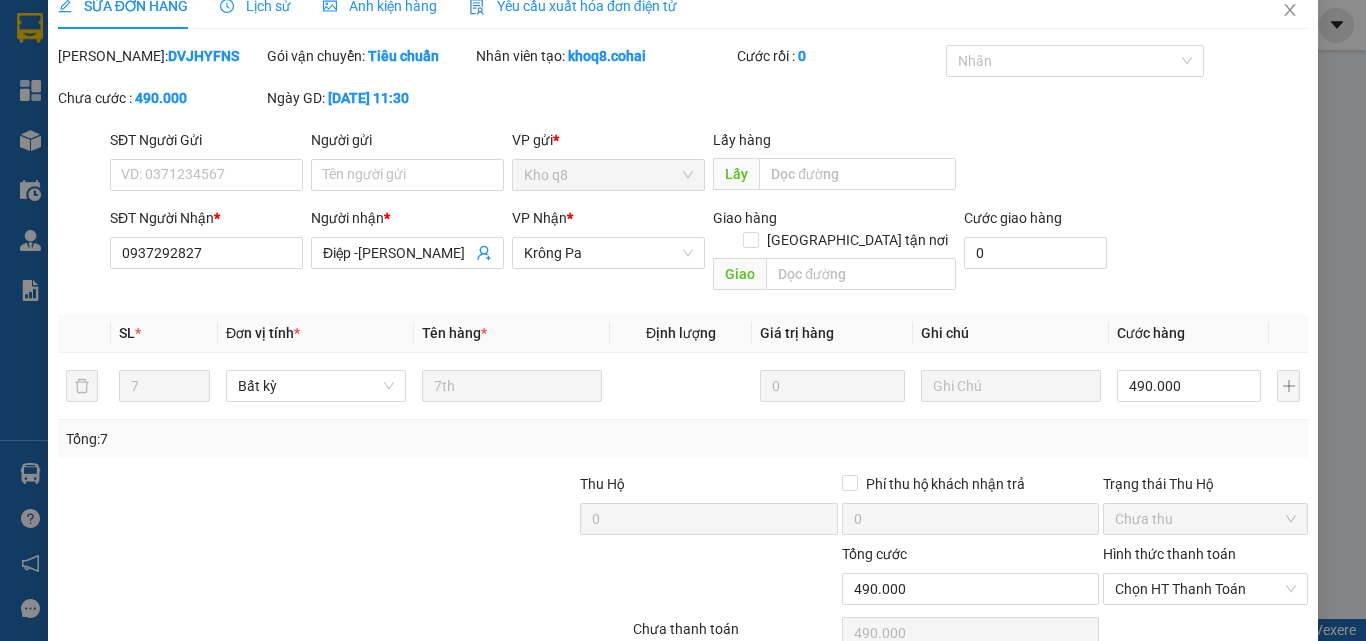 scroll, scrollTop: 103, scrollLeft: 0, axis: vertical 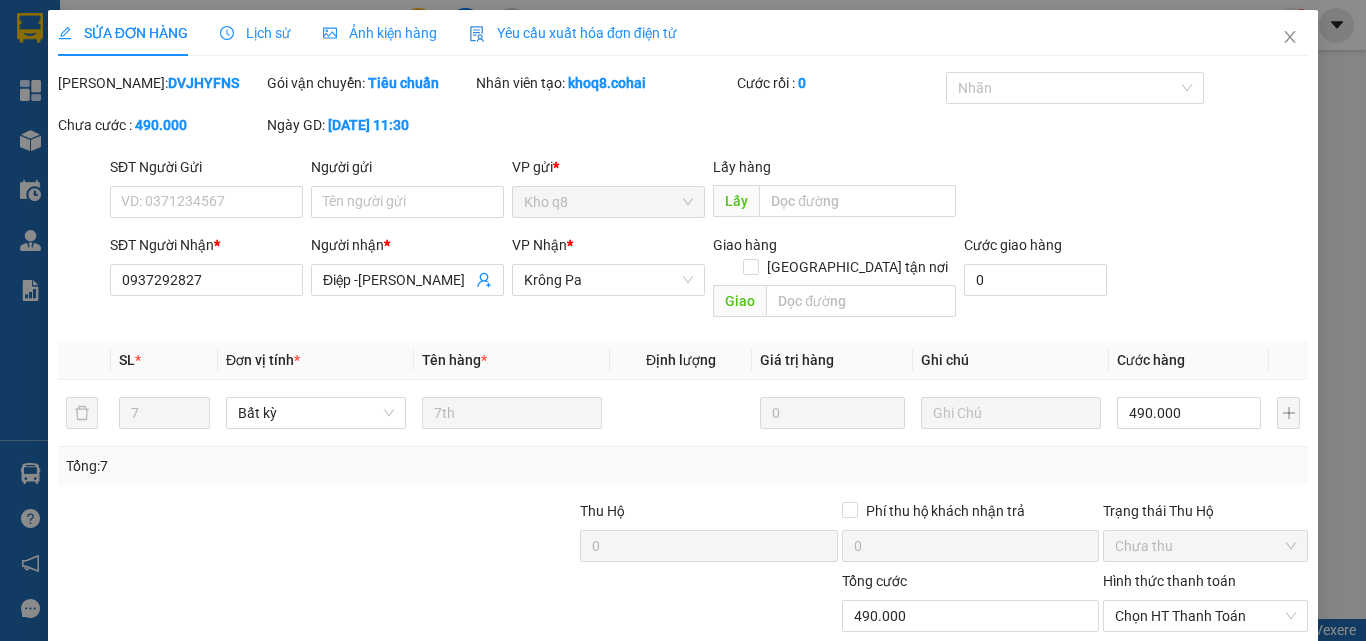 click on "Lịch sử" at bounding box center [255, 33] 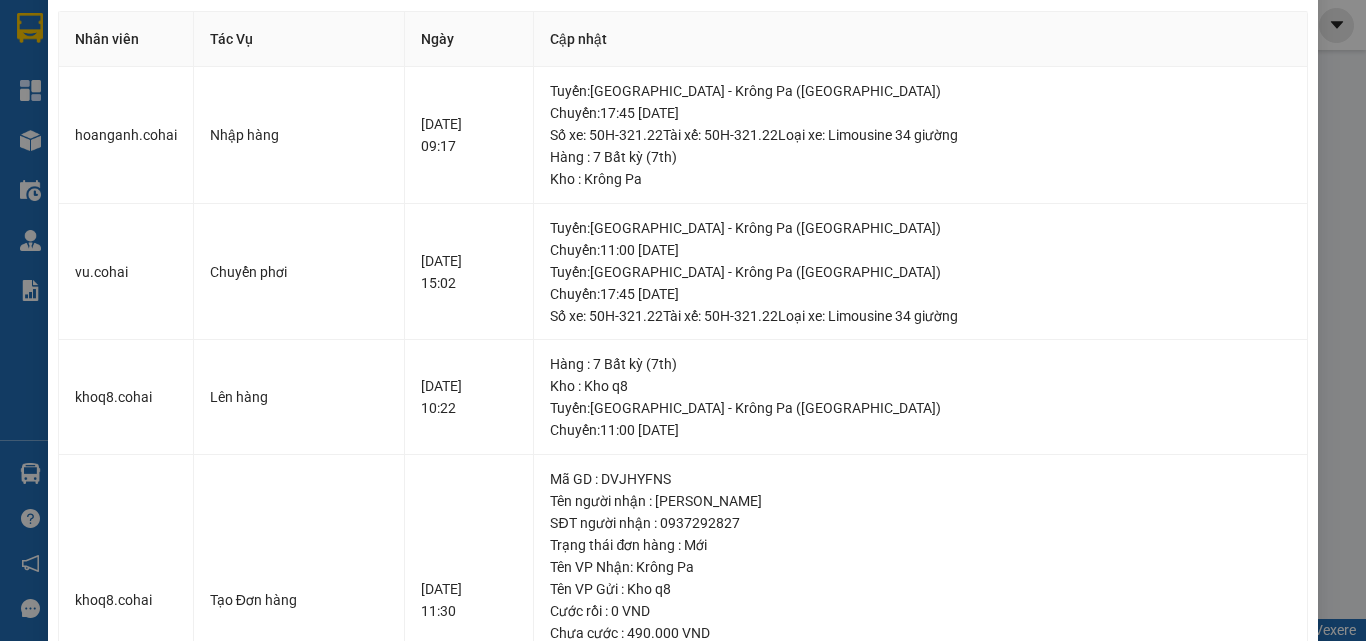 scroll, scrollTop: 204, scrollLeft: 0, axis: vertical 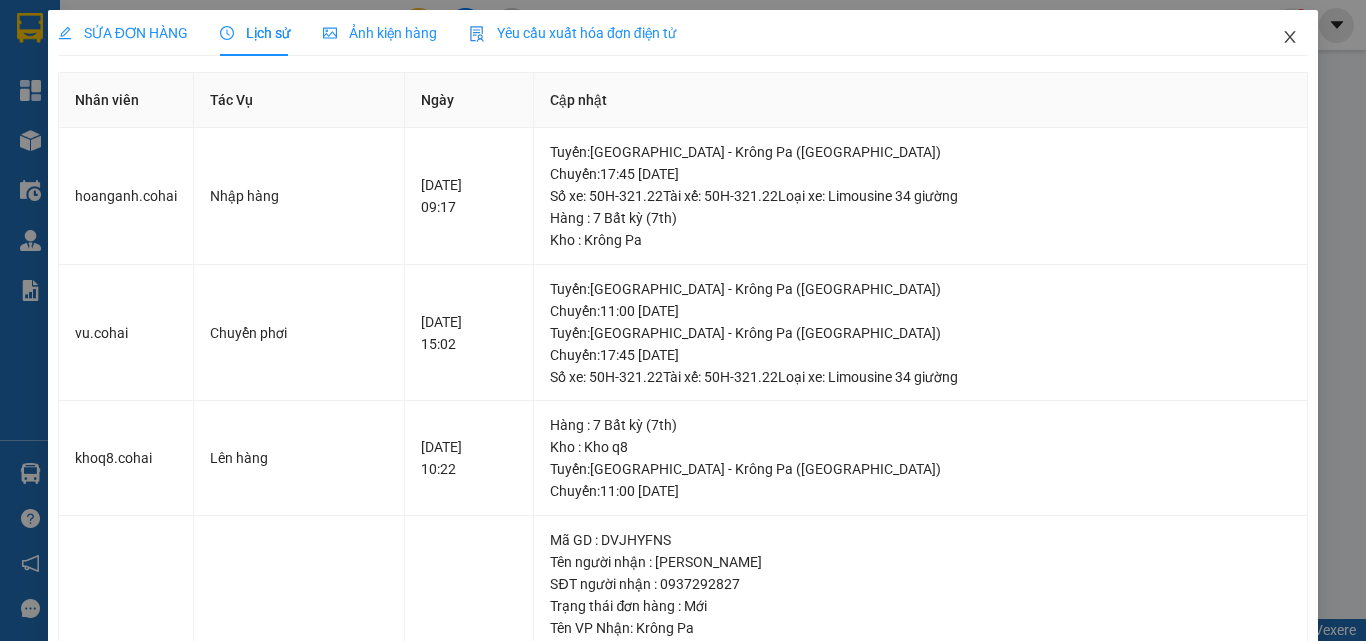click 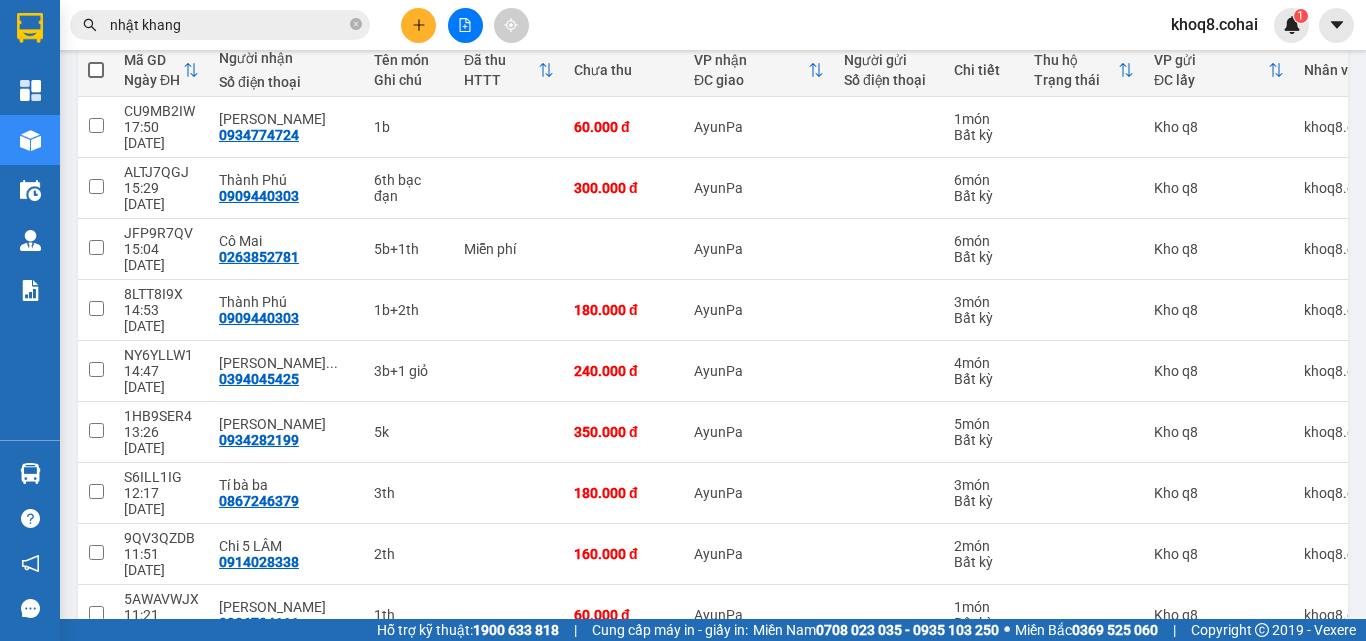 scroll, scrollTop: 235, scrollLeft: 0, axis: vertical 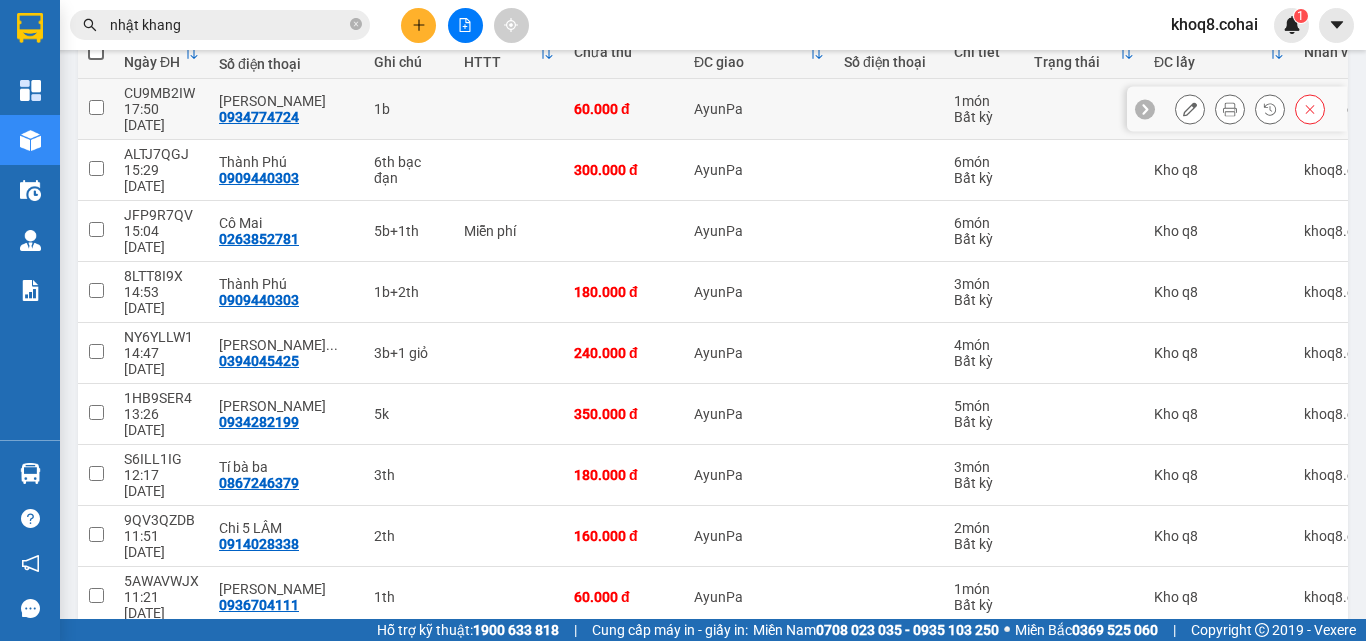 click on "1b" at bounding box center (409, 109) 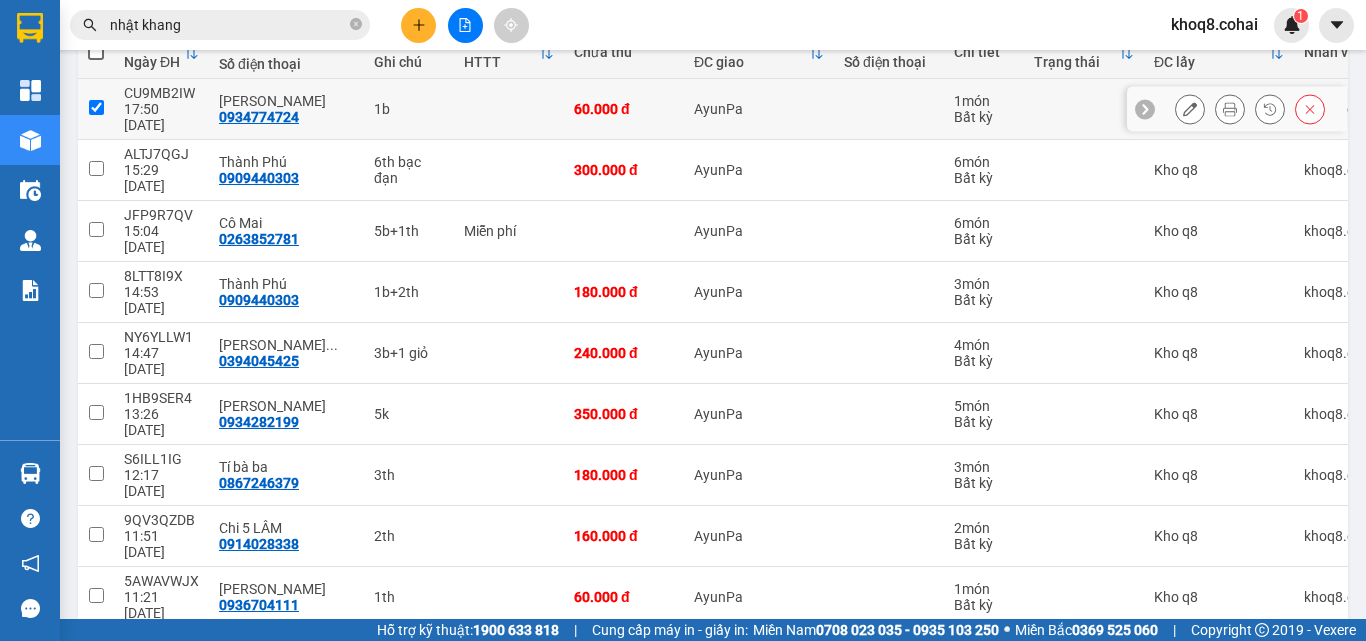 click on "1b" at bounding box center (409, 109) 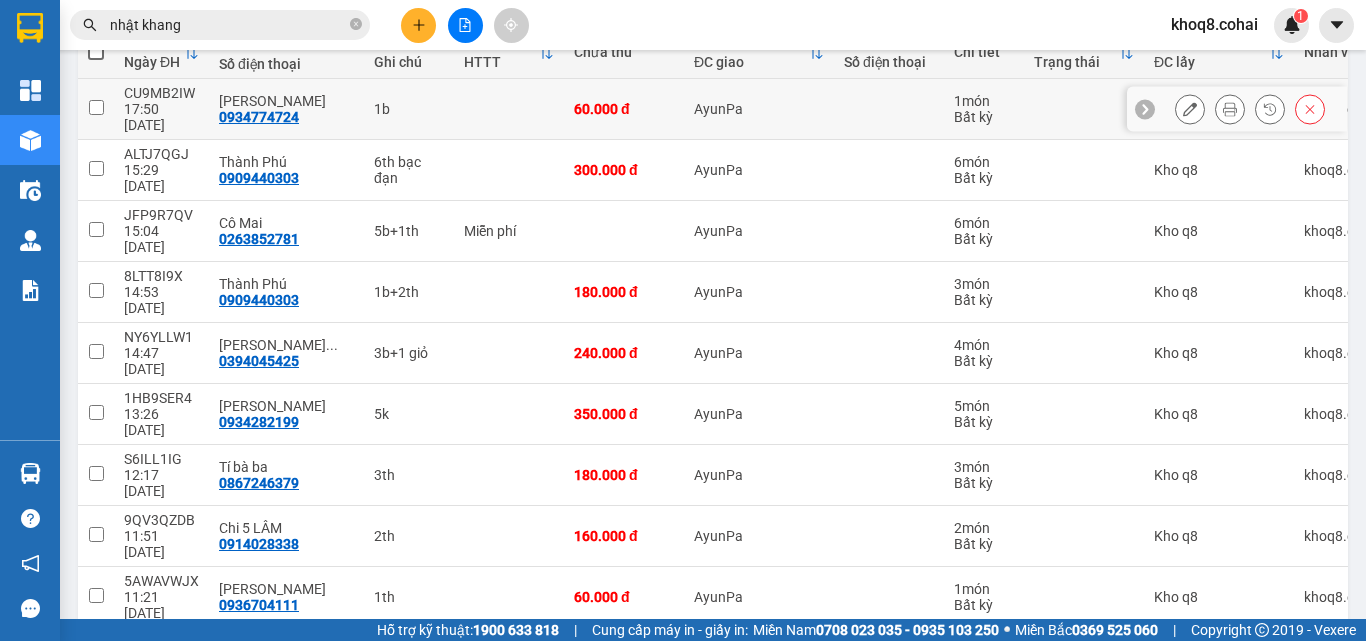 checkbox on "false" 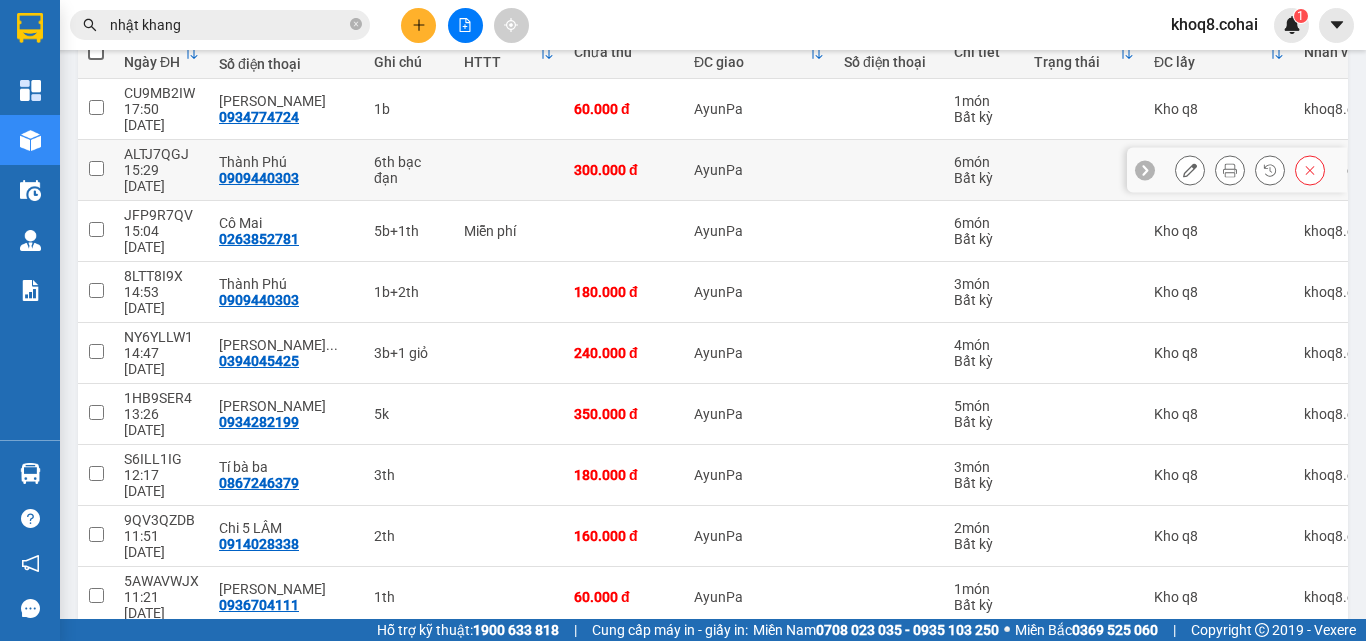 click on "6th bạc đạn" at bounding box center (409, 170) 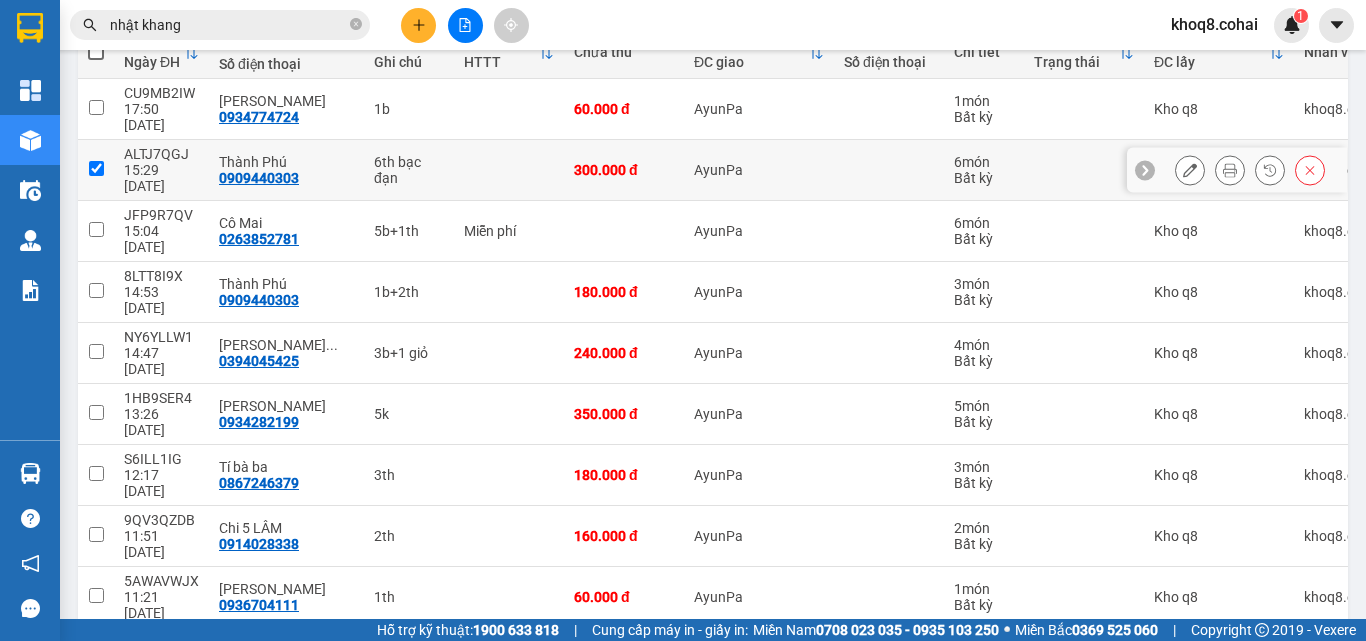 click on "6th bạc đạn" at bounding box center (409, 170) 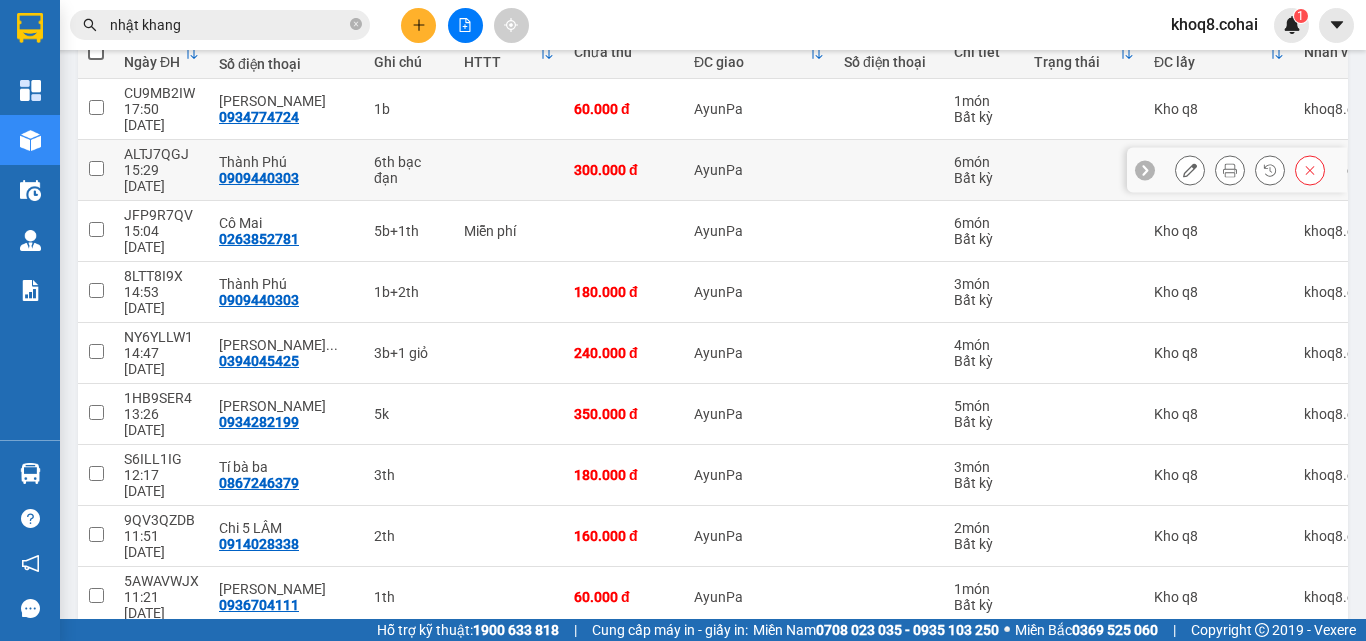checkbox on "false" 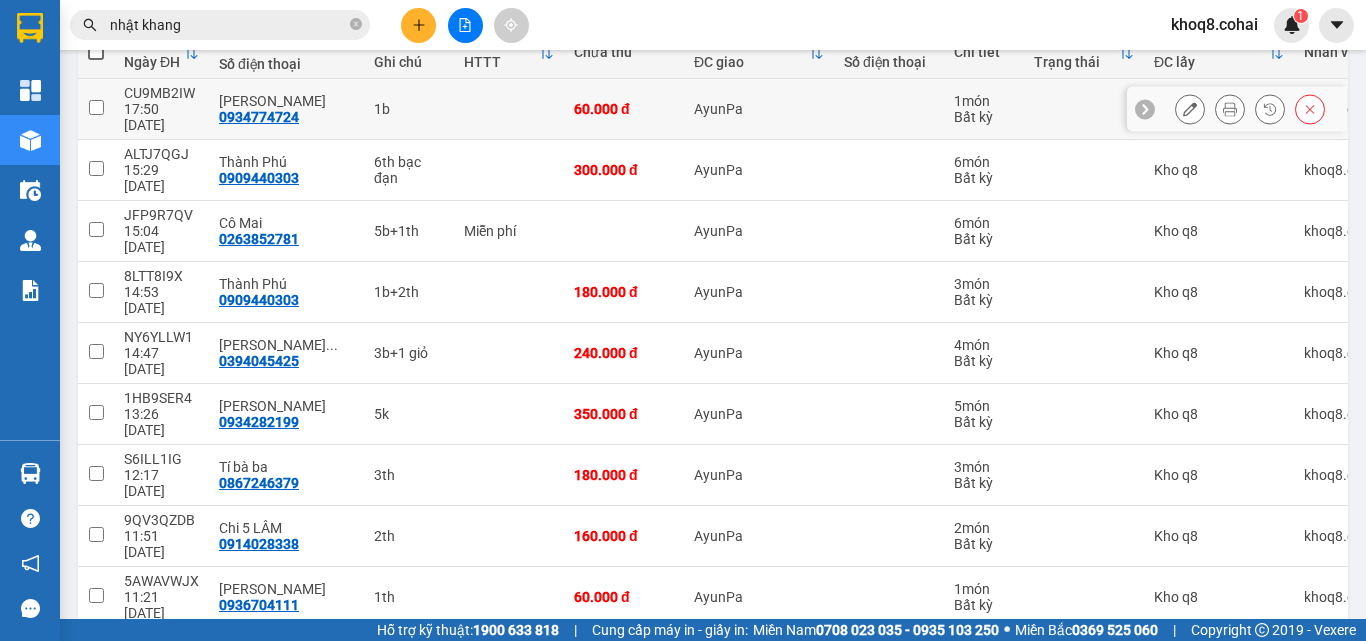 click on "1b" at bounding box center [409, 109] 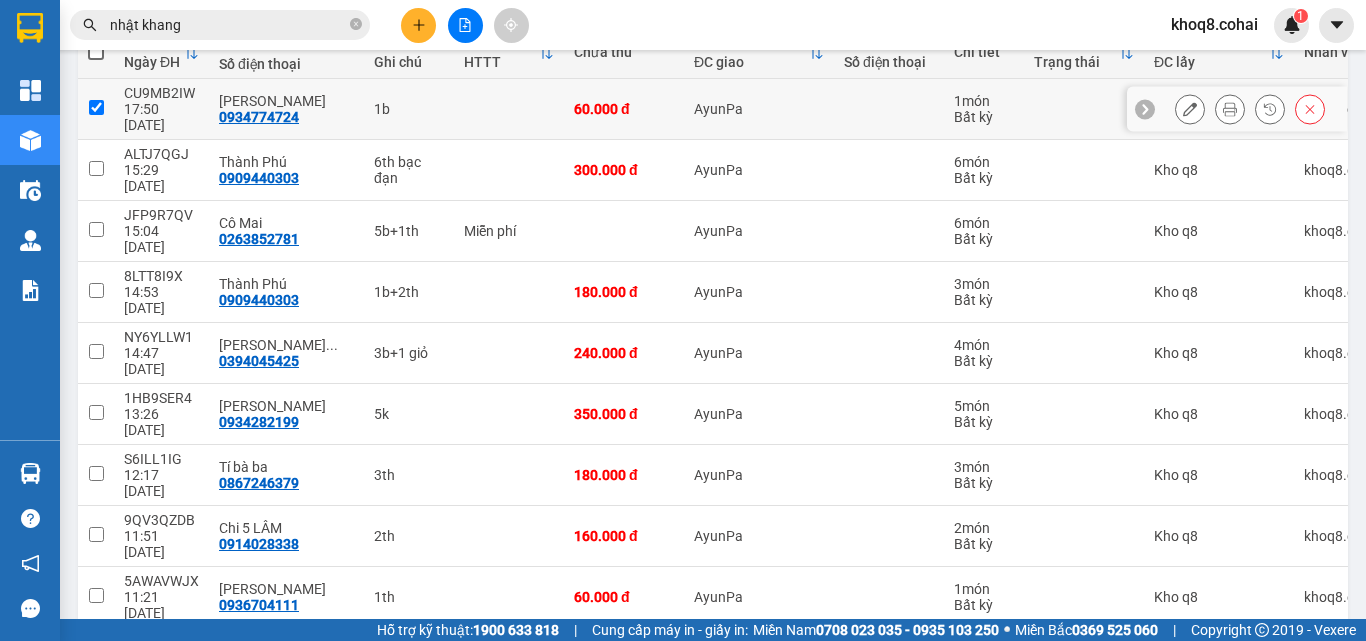 checkbox on "true" 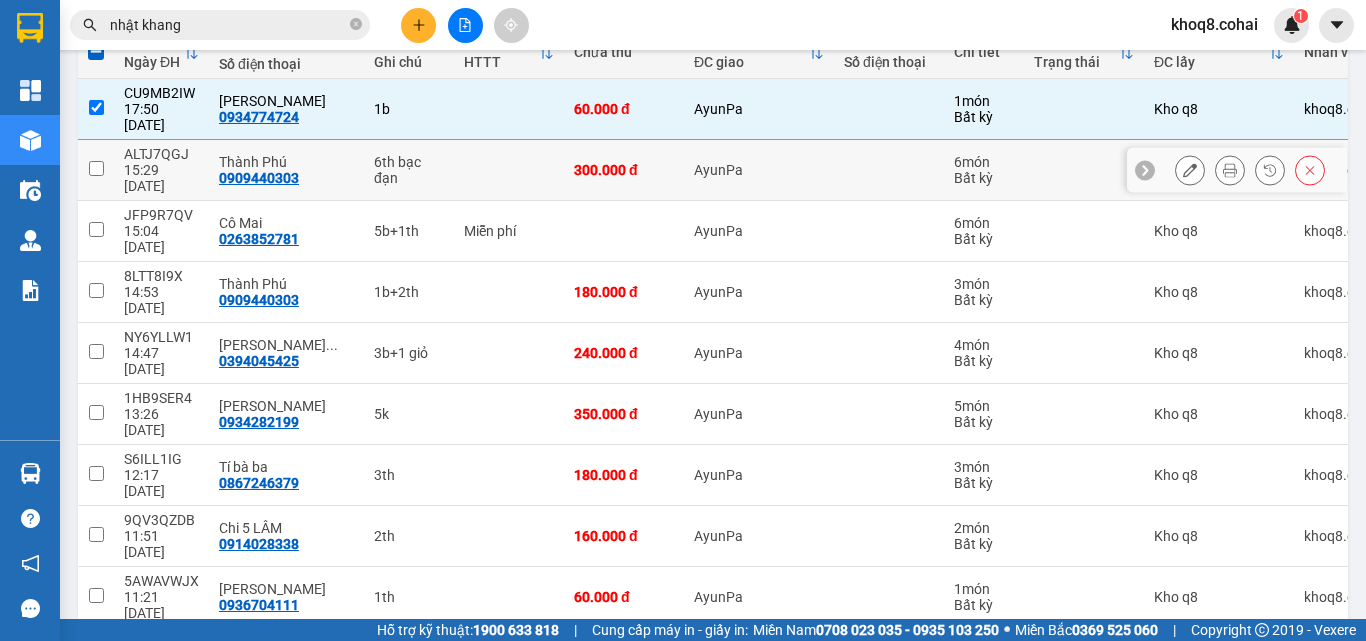 click on "6th bạc đạn" at bounding box center (409, 170) 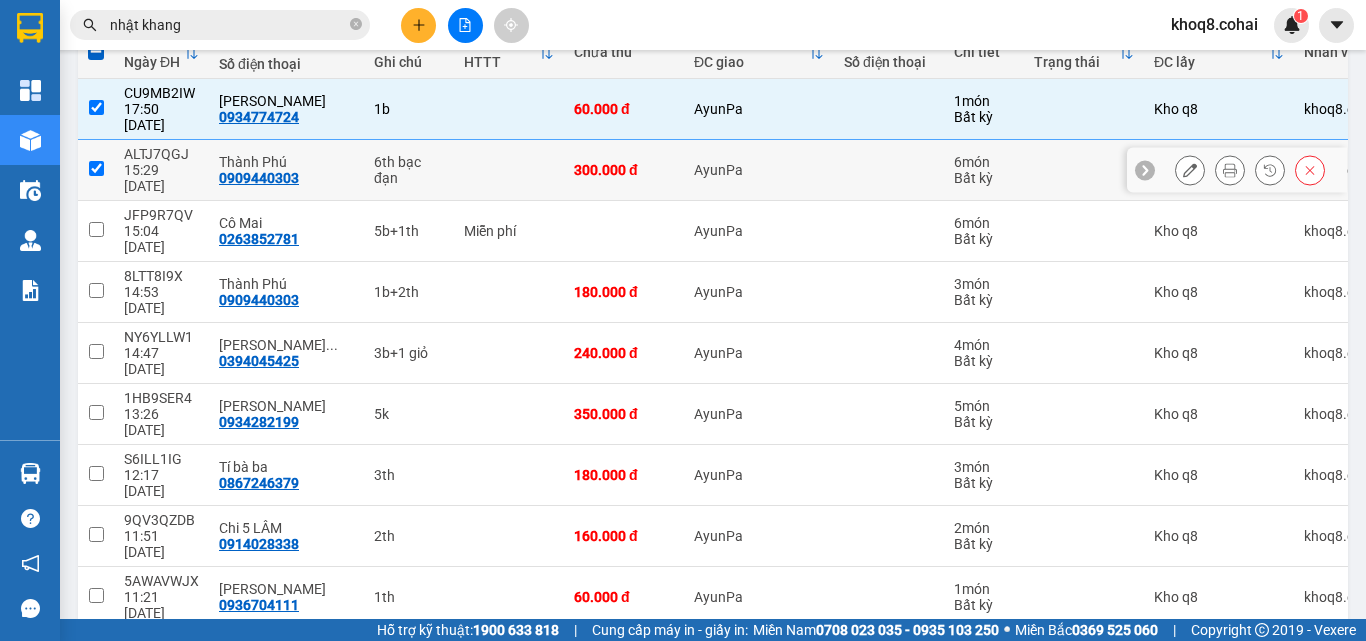 checkbox on "true" 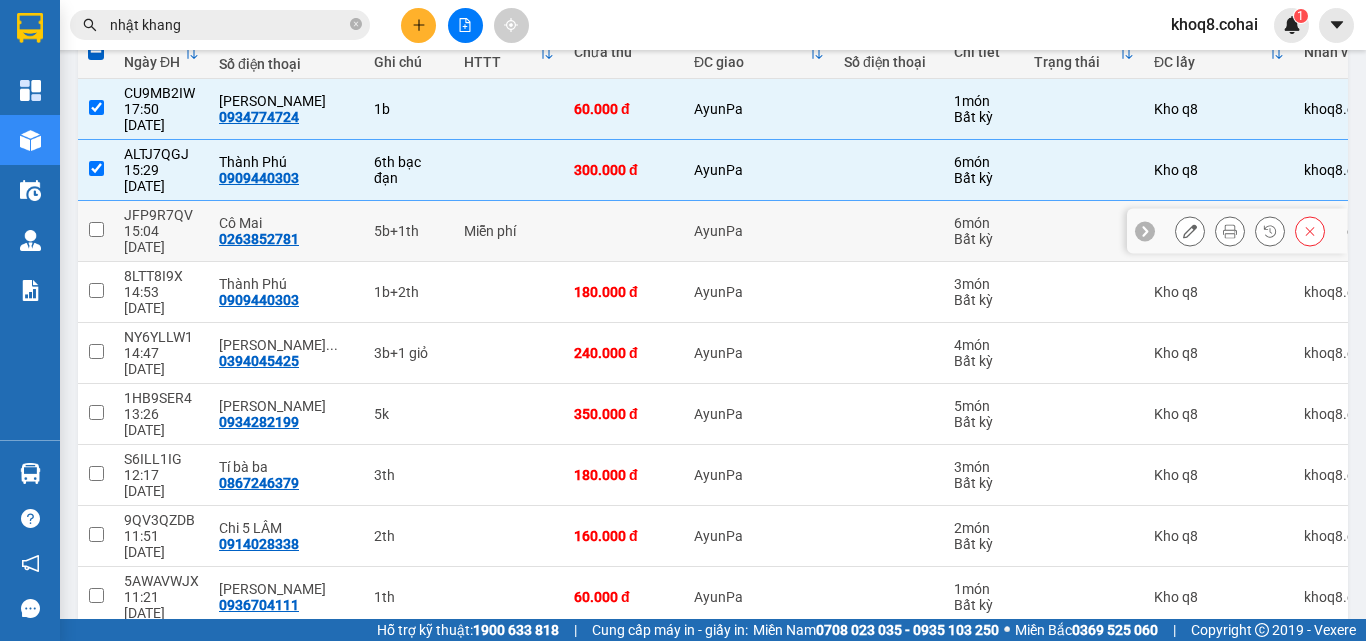 click on "5b+1th" at bounding box center (409, 231) 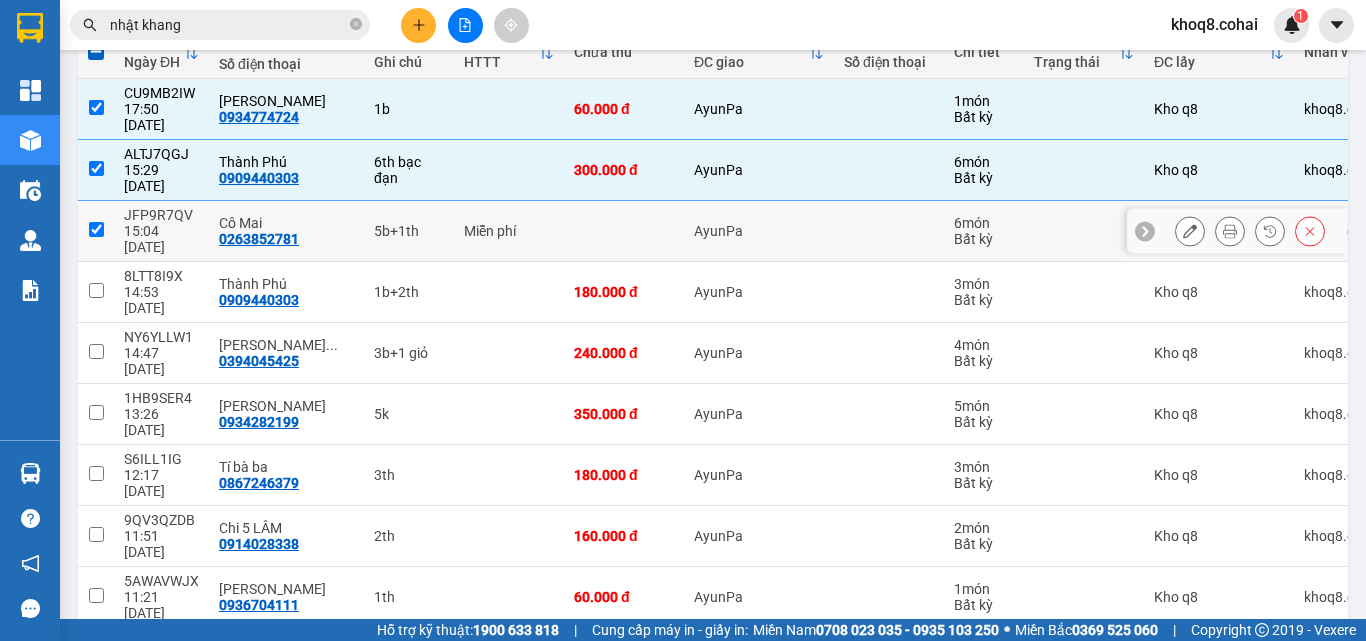 checkbox on "true" 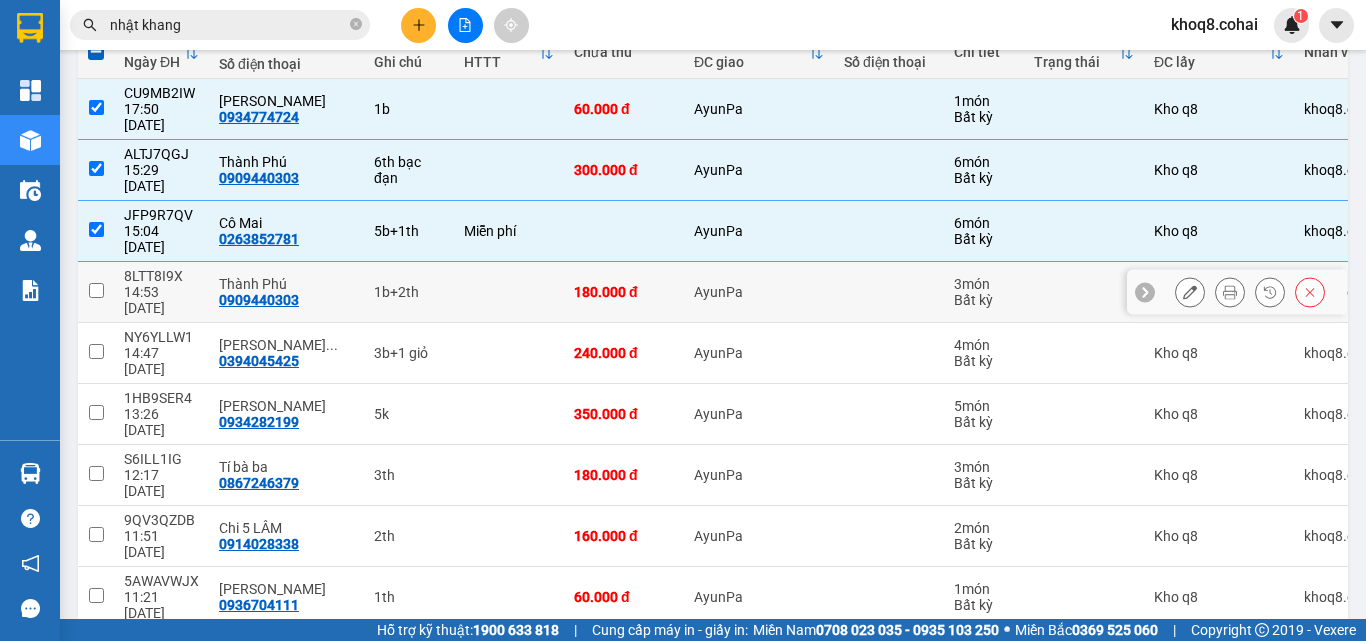 click on "1b+2th" at bounding box center (409, 292) 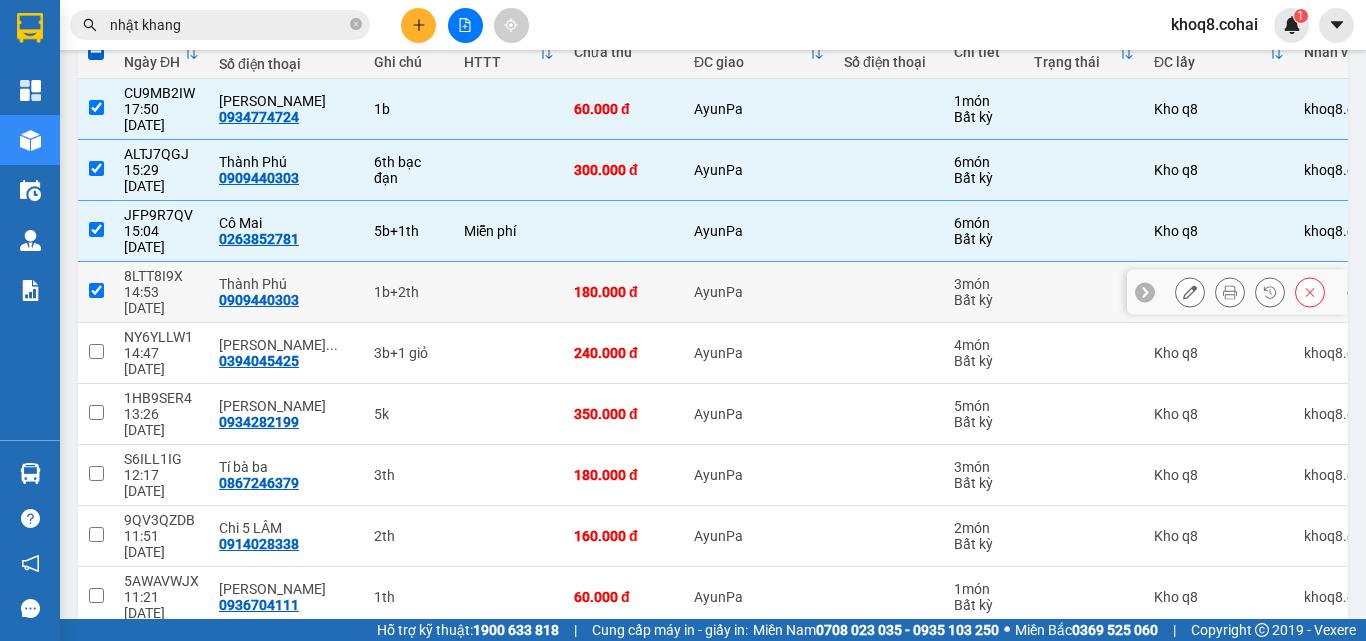 checkbox on "true" 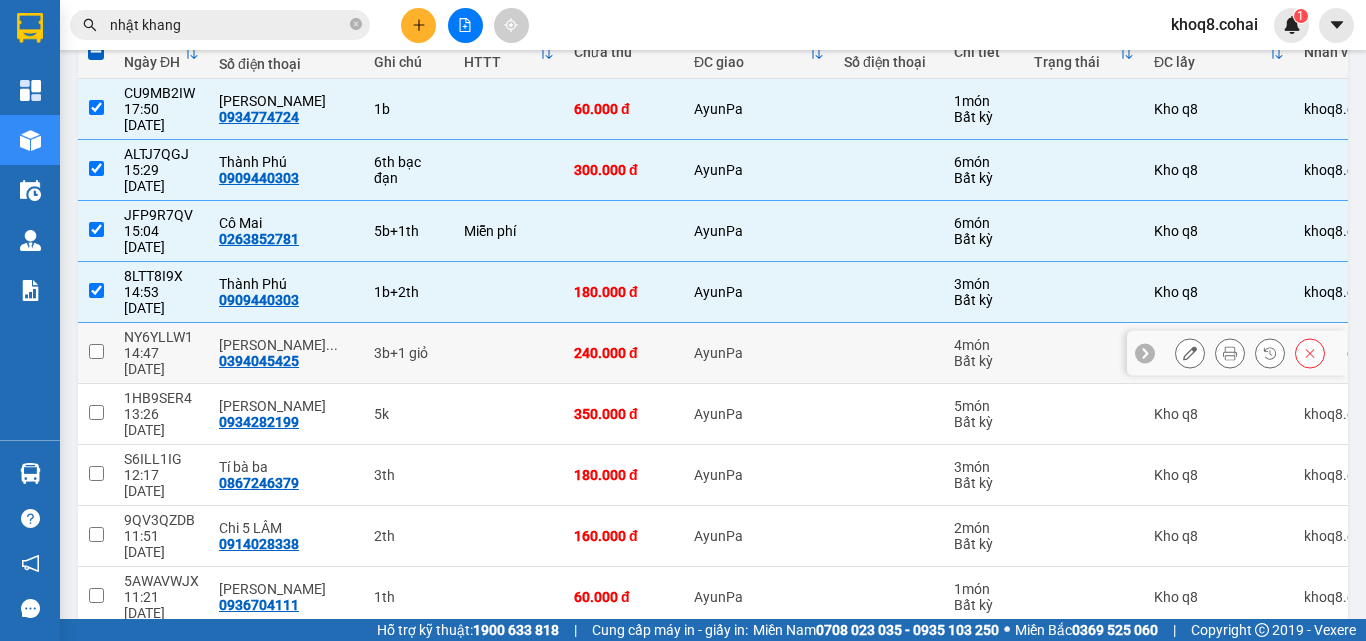 click on "3b+1 giỏ" at bounding box center [409, 353] 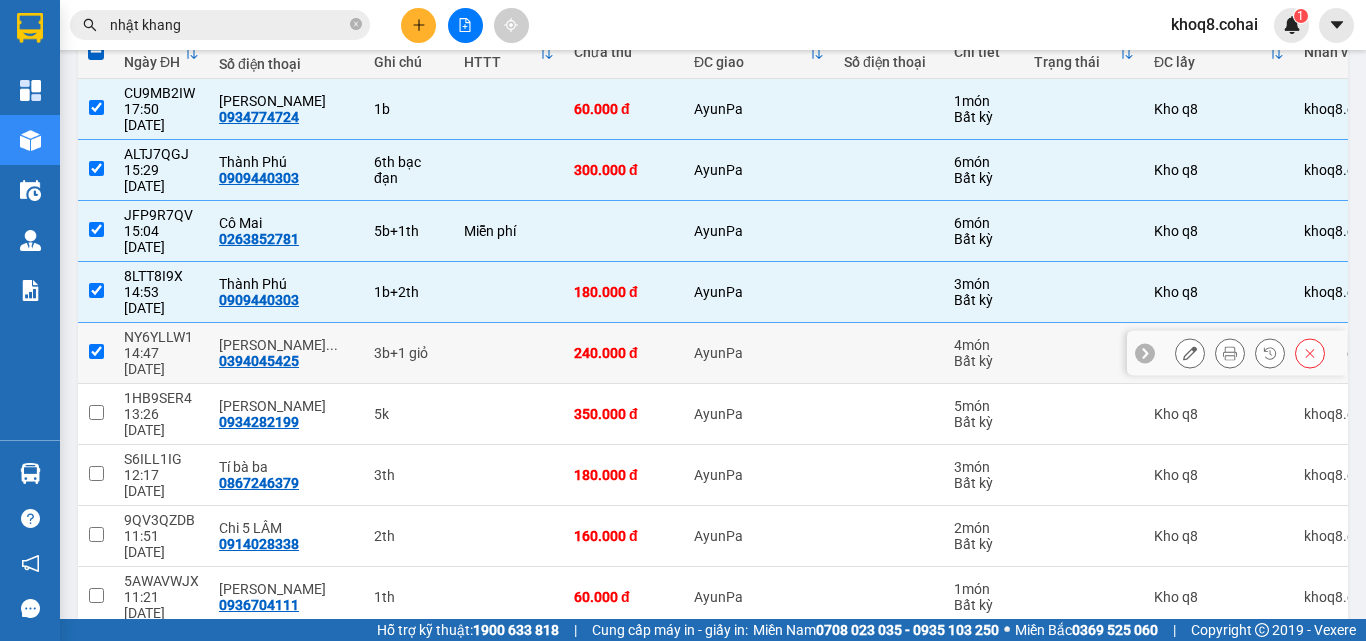 checkbox on "true" 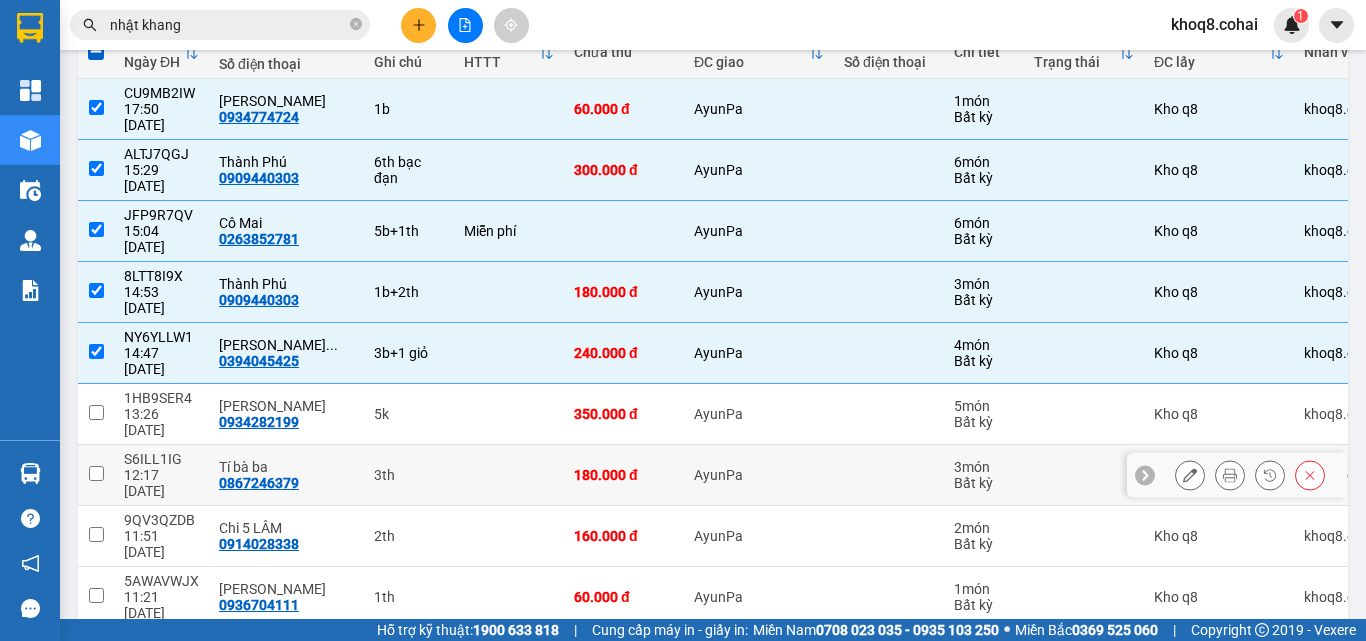 click on "3th" at bounding box center (409, 475) 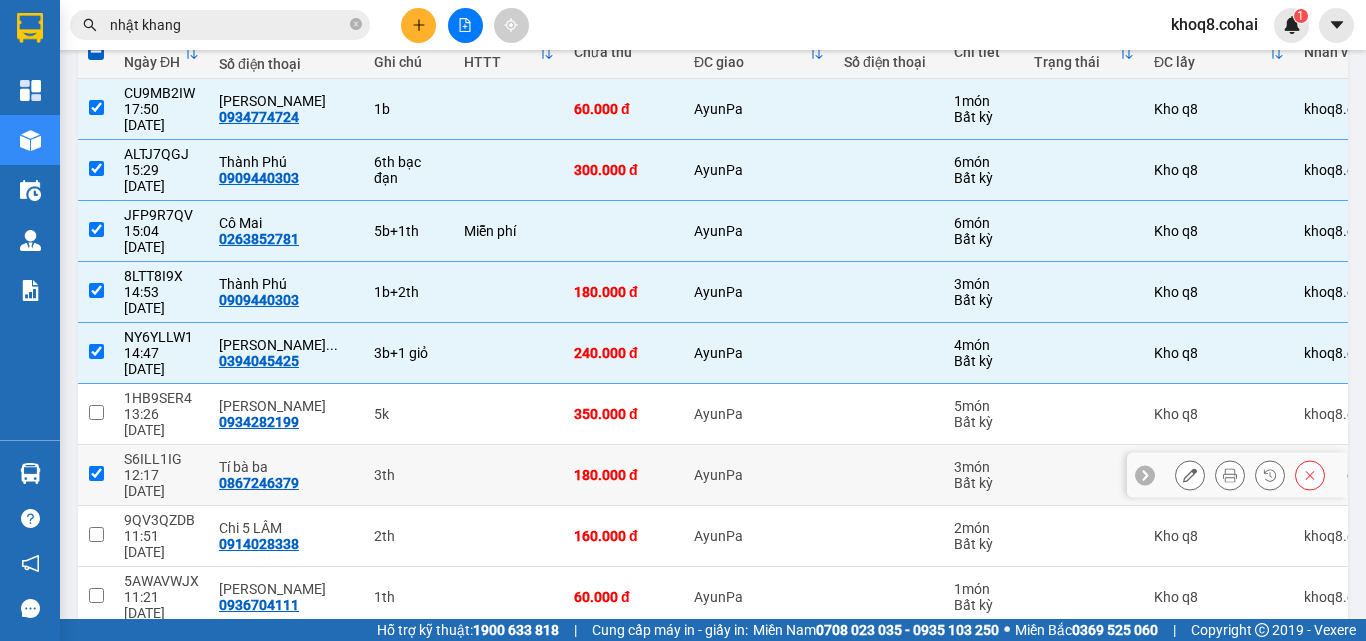 checkbox on "true" 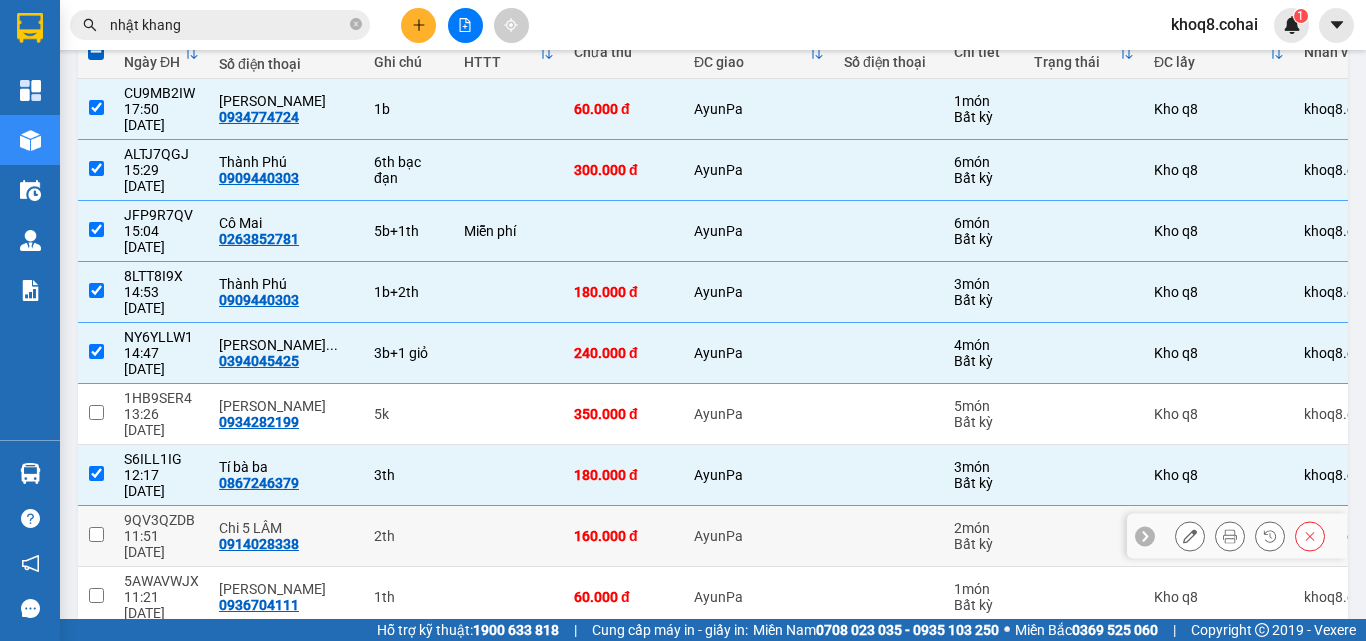 click on "2th" at bounding box center [409, 536] 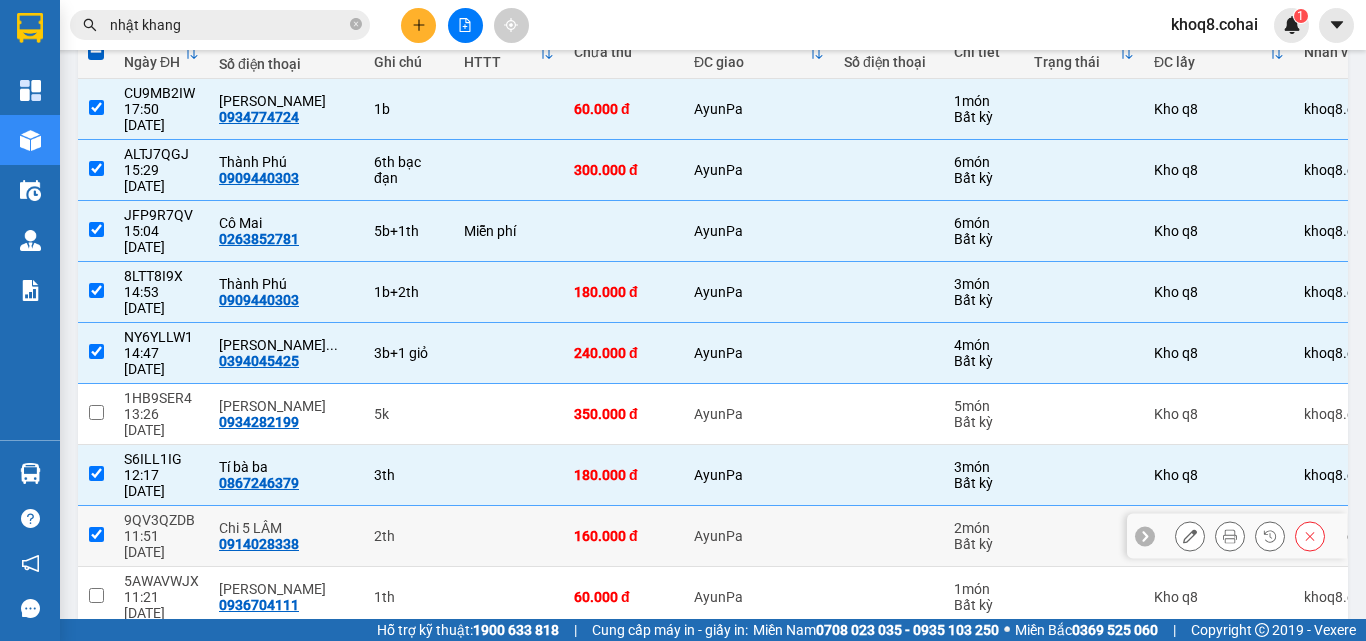 checkbox on "true" 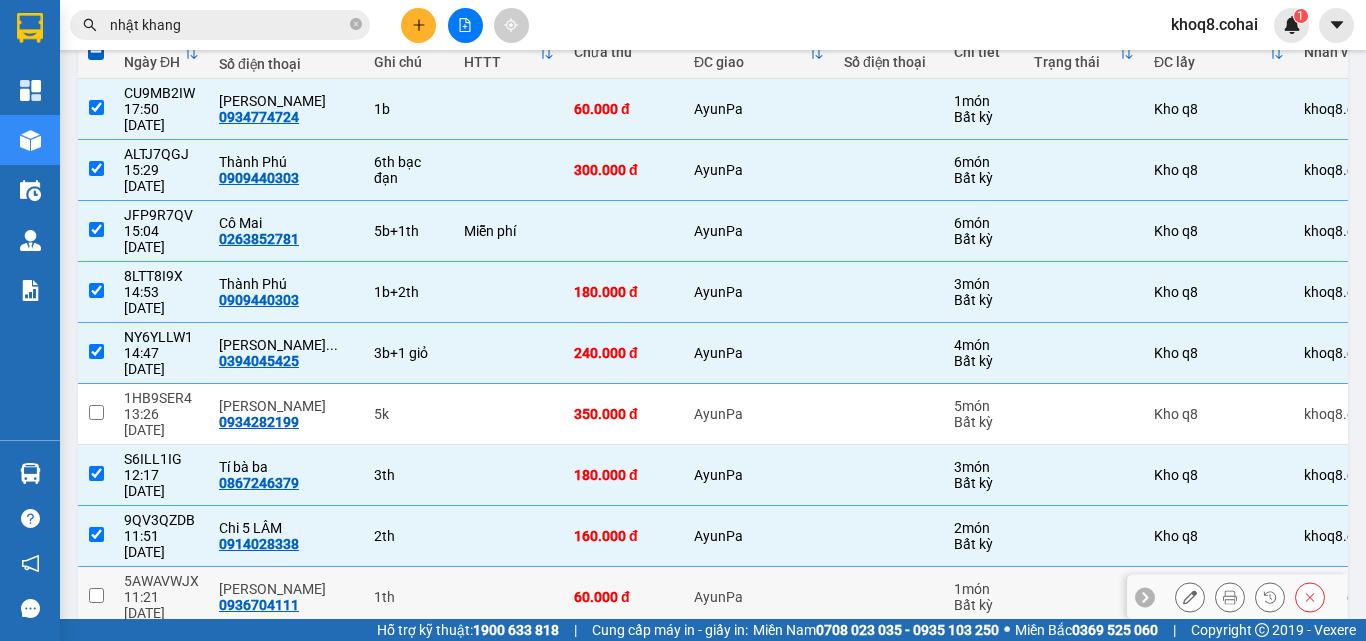click on "1th" at bounding box center (409, 597) 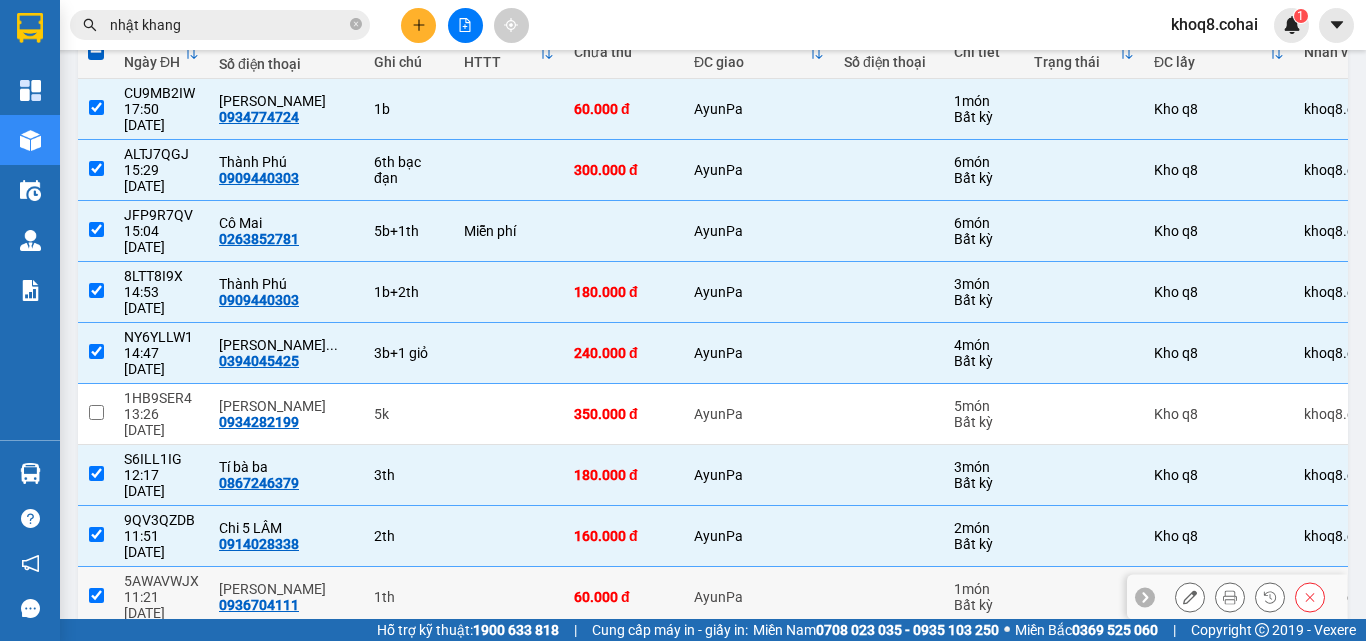 checkbox on "true" 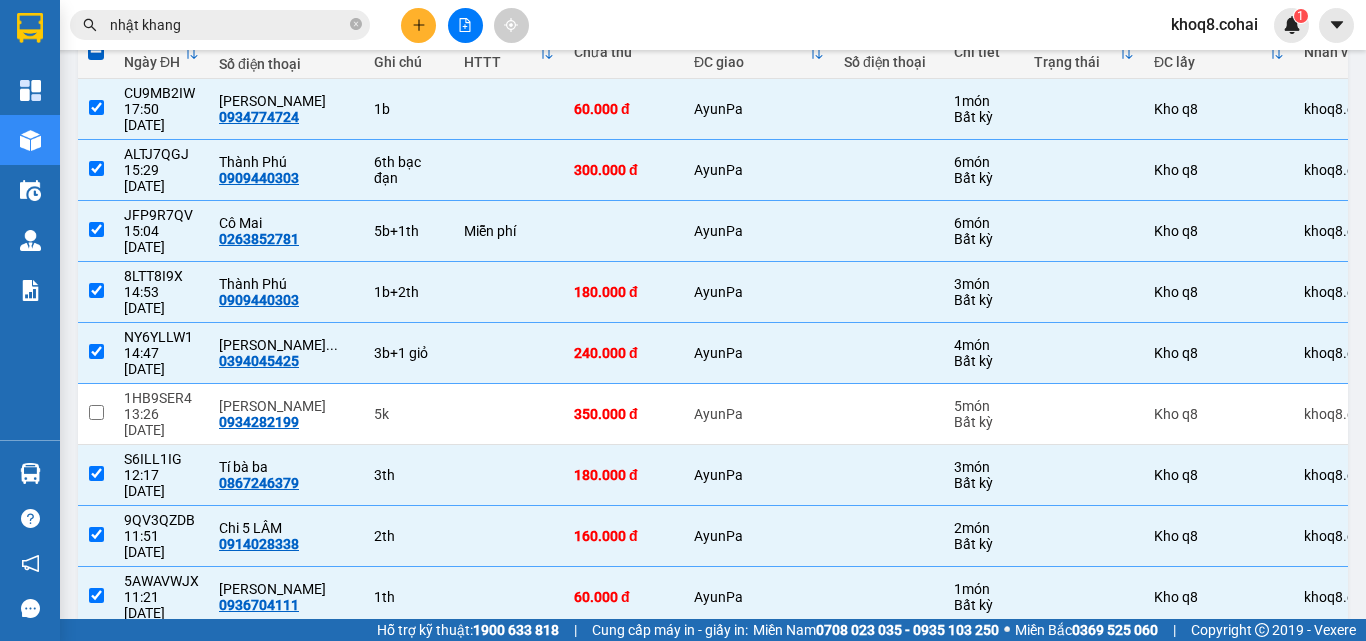 click on "3th" at bounding box center [409, 666] 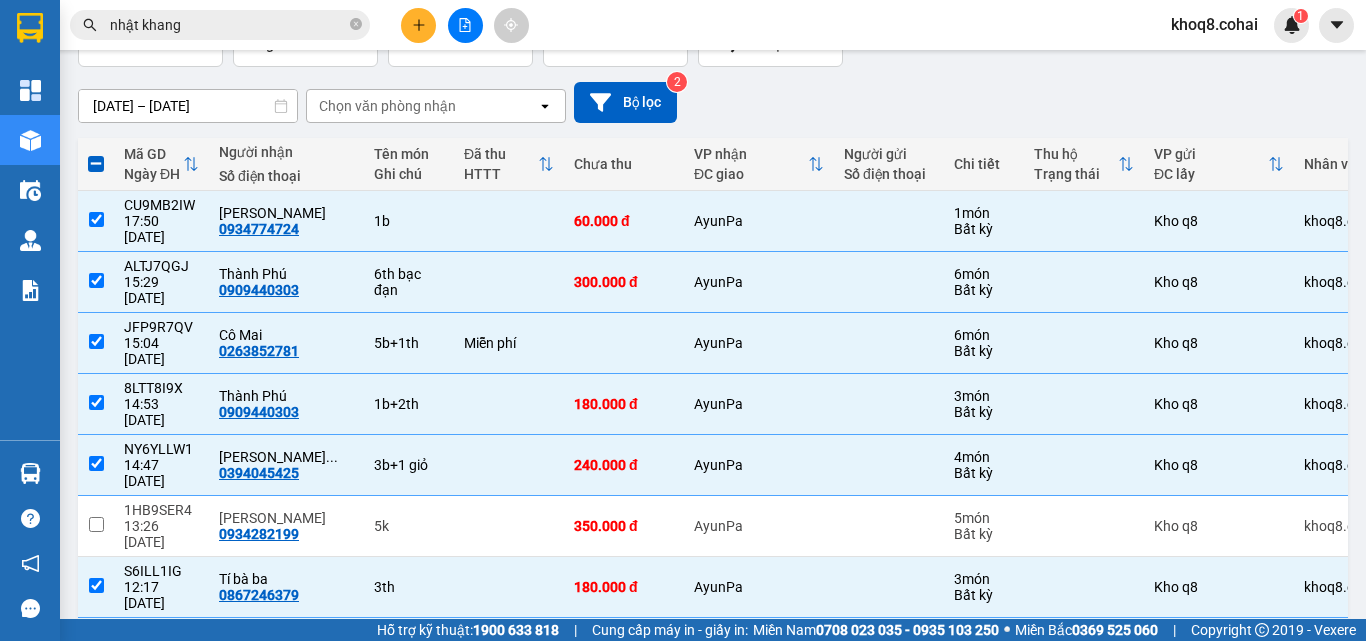 scroll, scrollTop: 0, scrollLeft: 0, axis: both 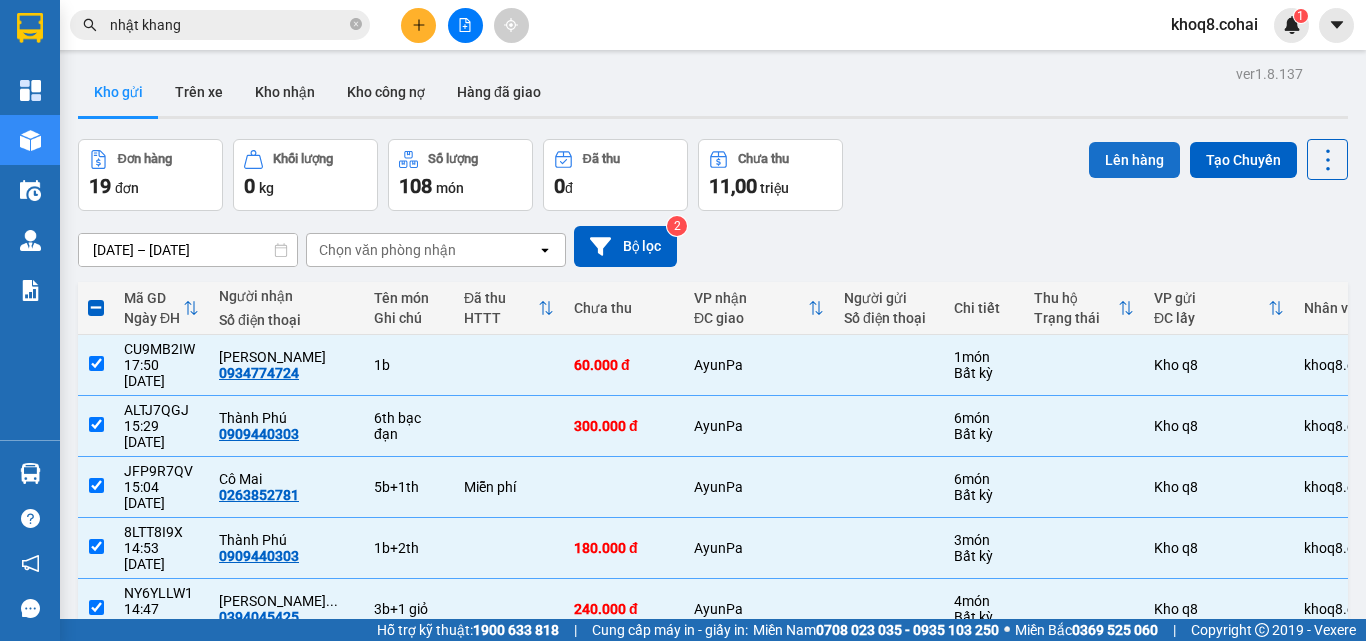 click on "Lên hàng" at bounding box center [1134, 160] 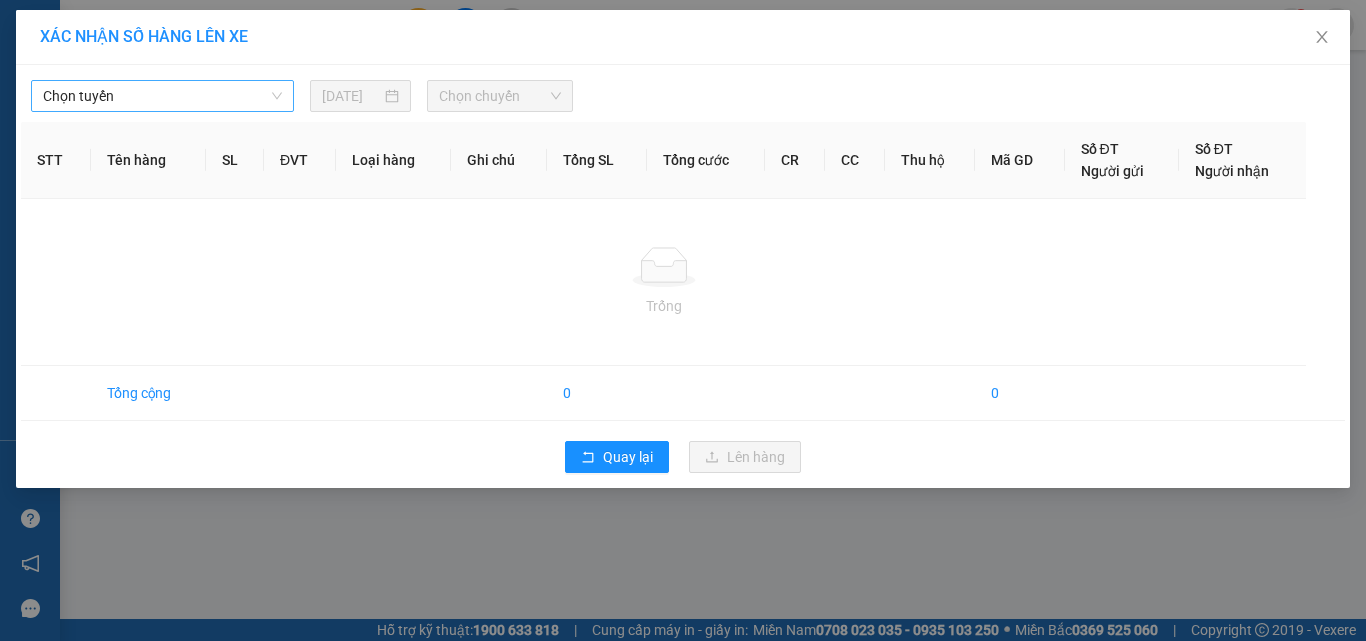 click on "Chọn tuyến" at bounding box center [162, 96] 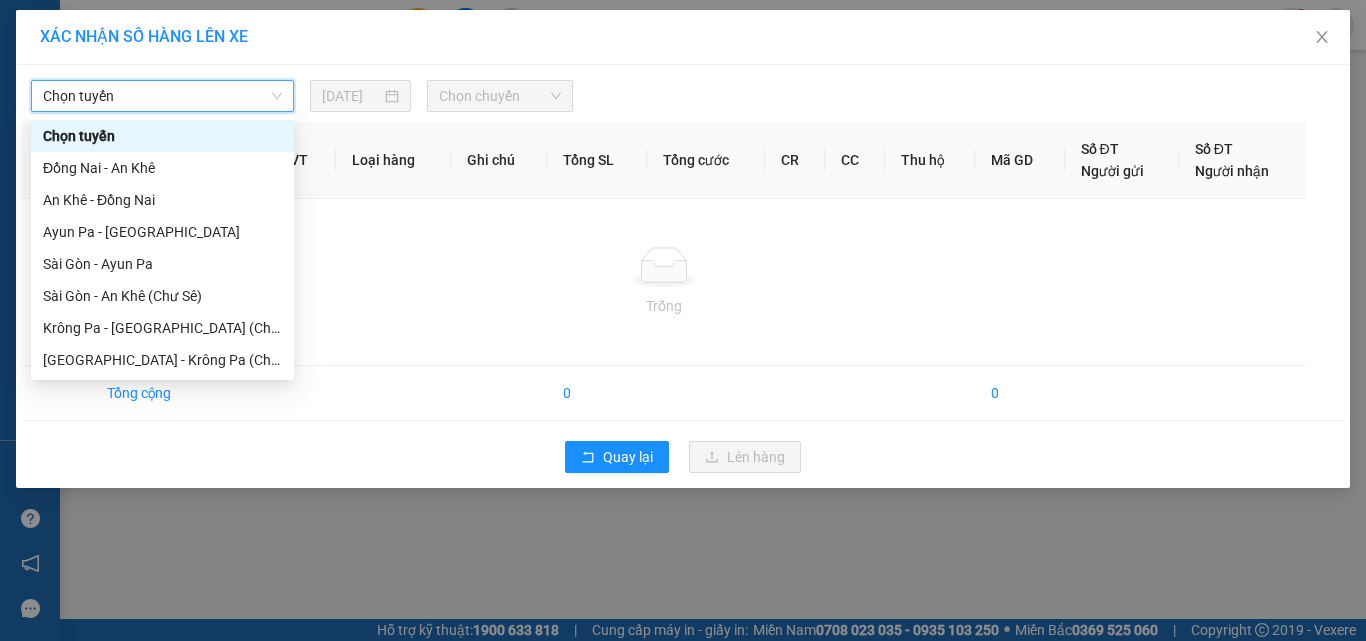 click on "Chọn tuyến" at bounding box center (162, 96) 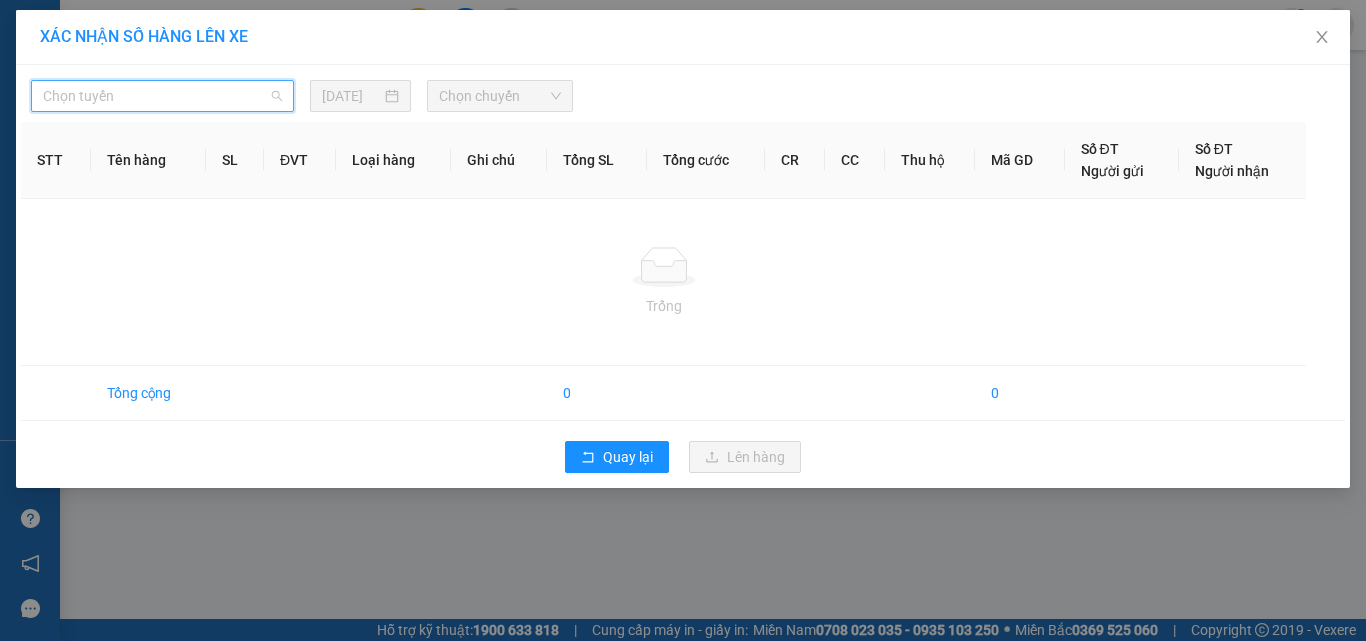 click on "Chọn tuyến" at bounding box center [162, 96] 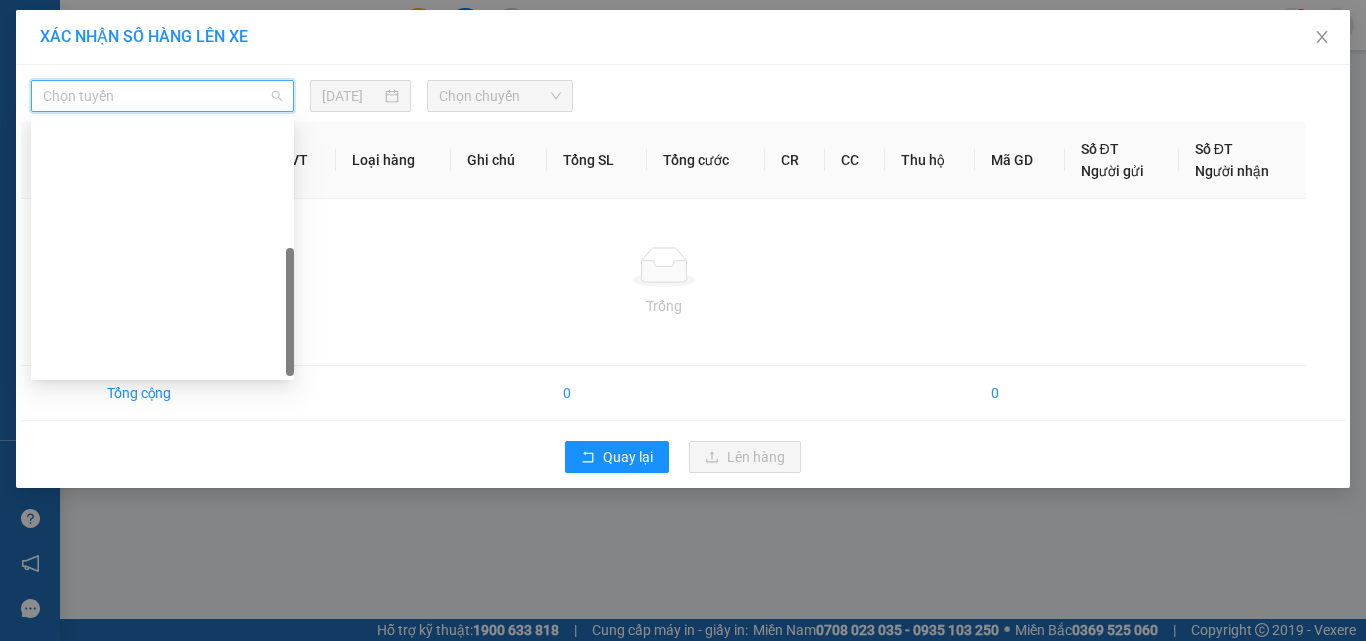scroll, scrollTop: 288, scrollLeft: 0, axis: vertical 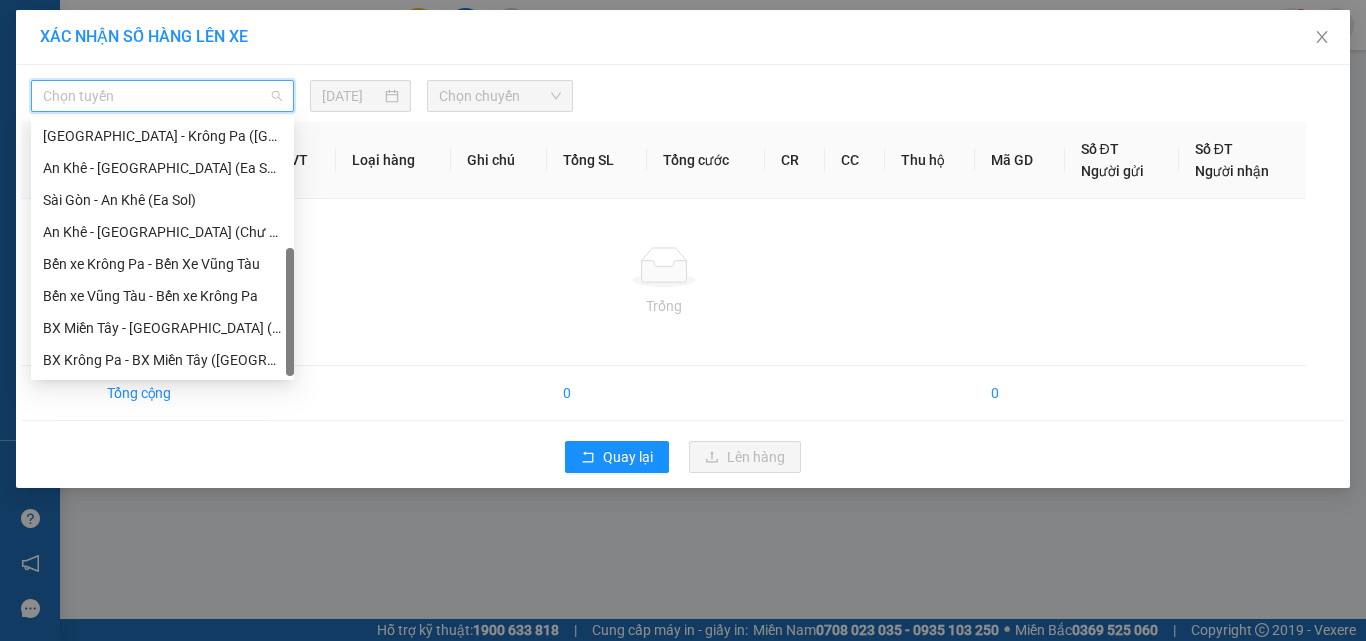 drag, startPoint x: 291, startPoint y: 140, endPoint x: 260, endPoint y: 680, distance: 540.8891 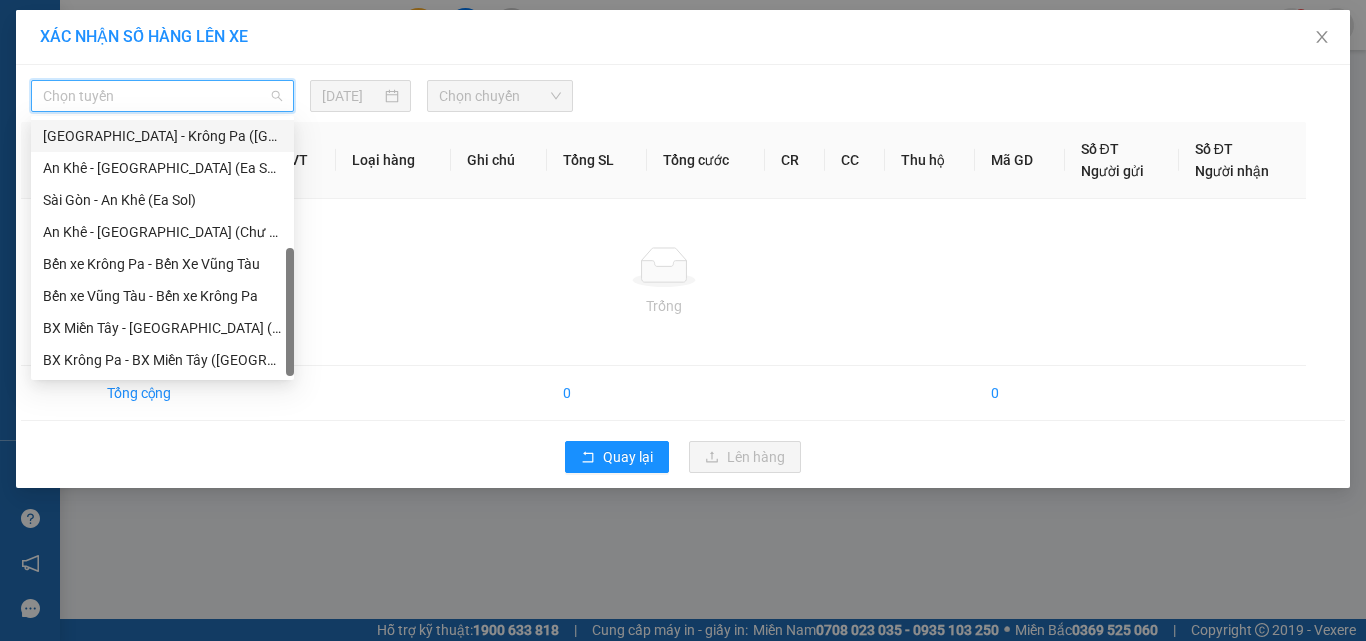 click on "[GEOGRAPHIC_DATA] - Krông Pa ([GEOGRAPHIC_DATA])" at bounding box center (162, 136) 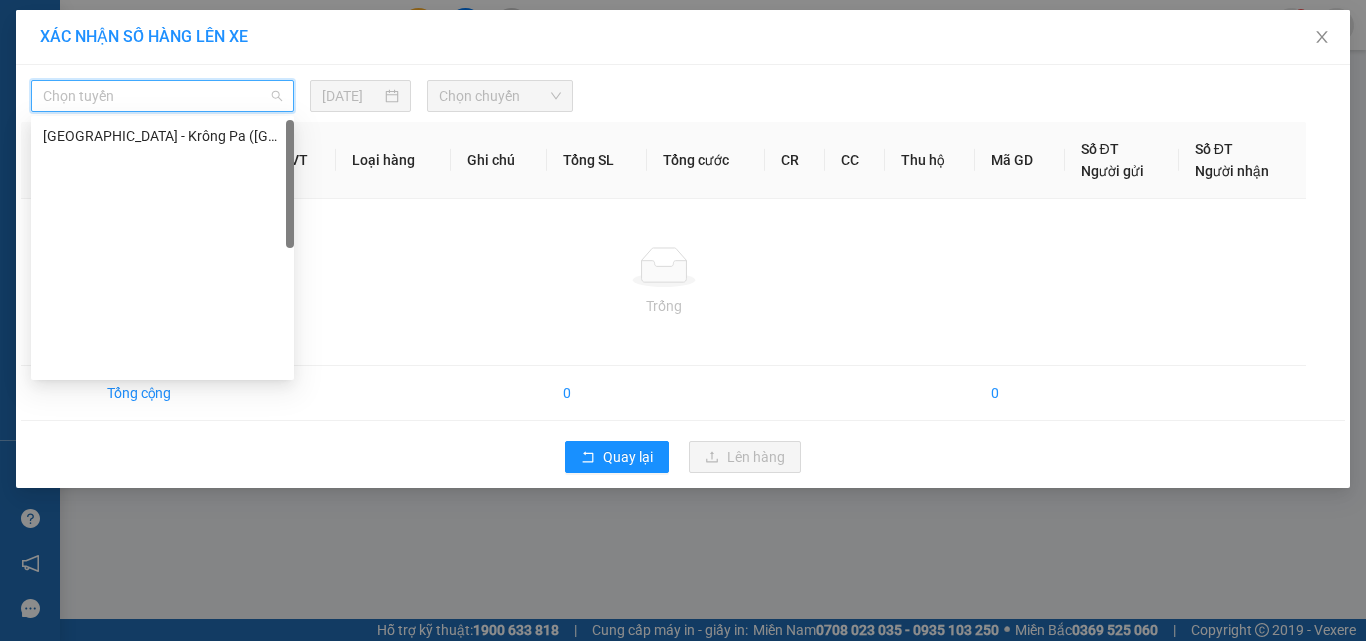 scroll, scrollTop: 0, scrollLeft: 0, axis: both 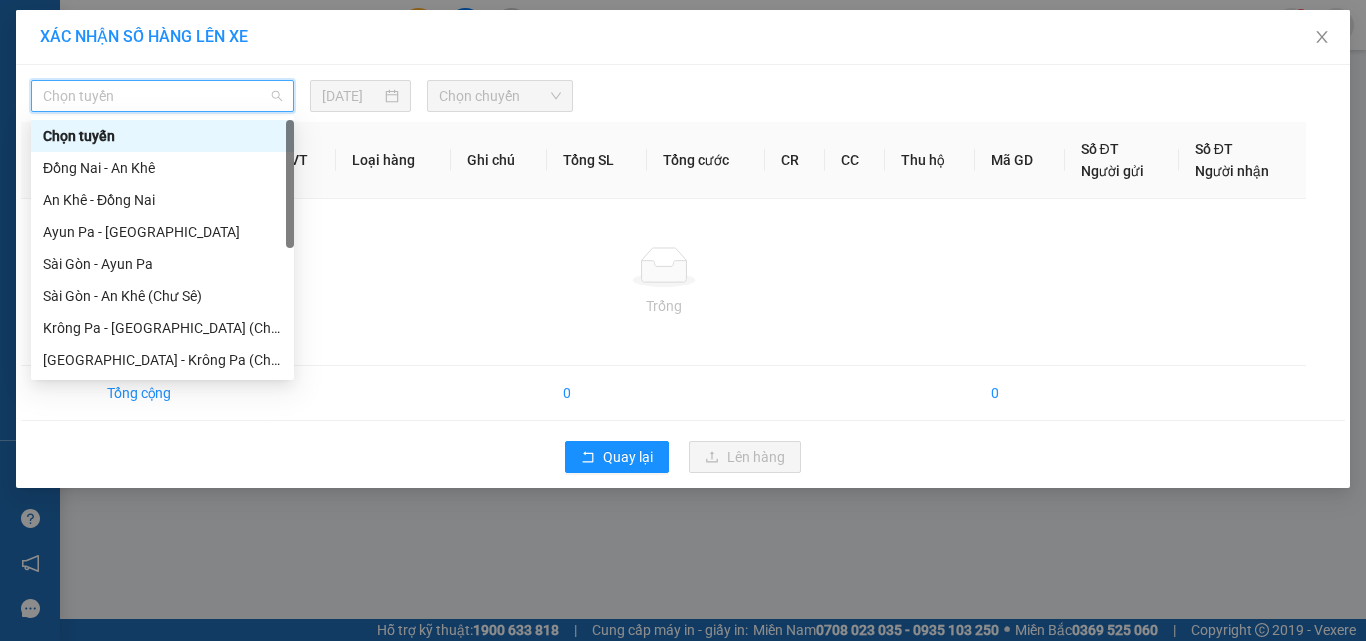 click on "Chọn tuyến" at bounding box center [162, 96] 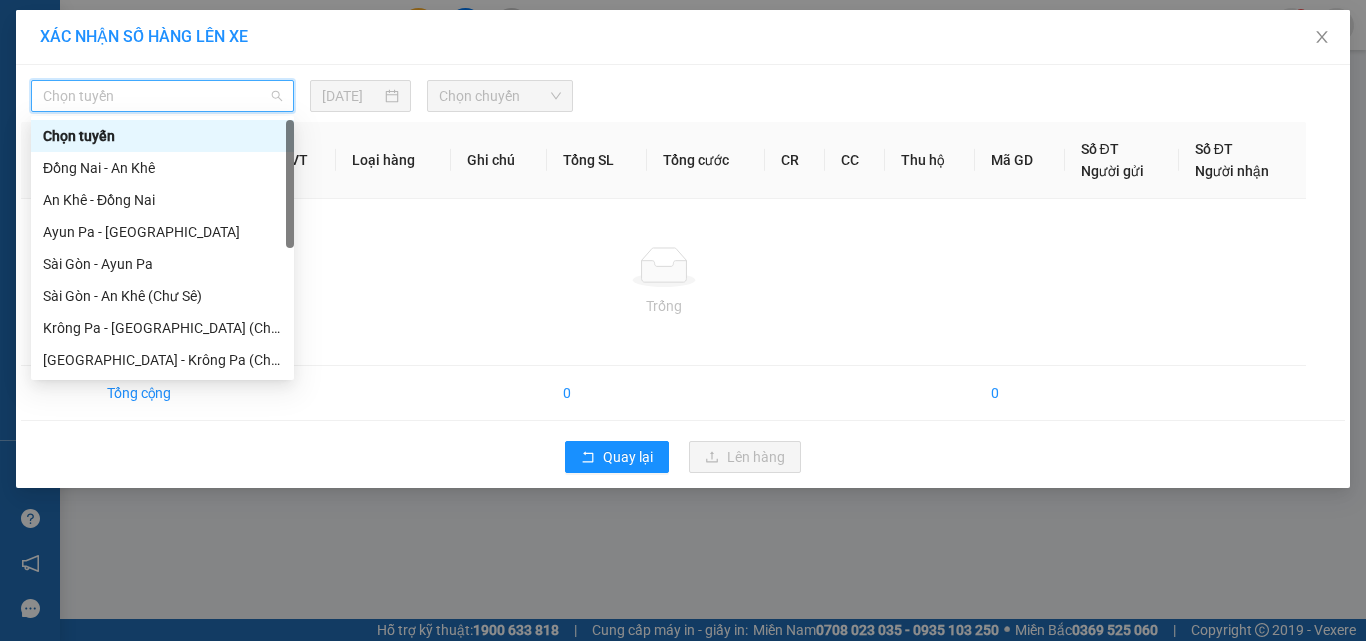 scroll, scrollTop: 288, scrollLeft: 0, axis: vertical 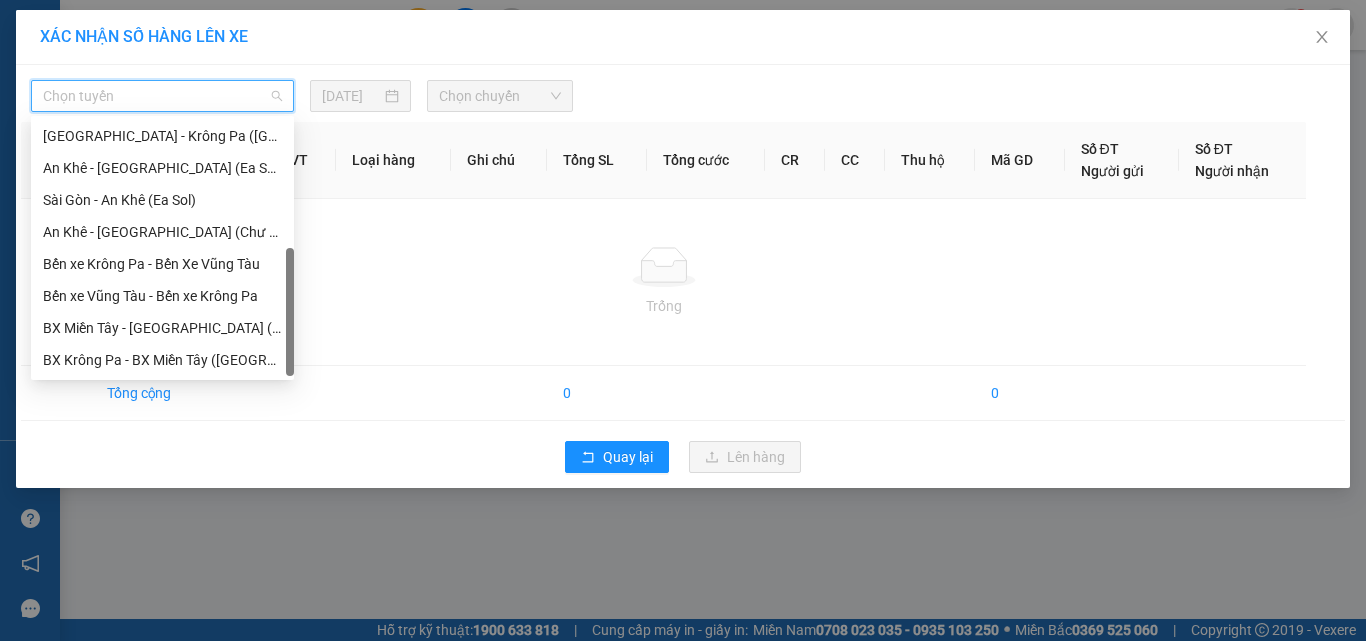 drag, startPoint x: 289, startPoint y: 162, endPoint x: 288, endPoint y: 501, distance: 339.00146 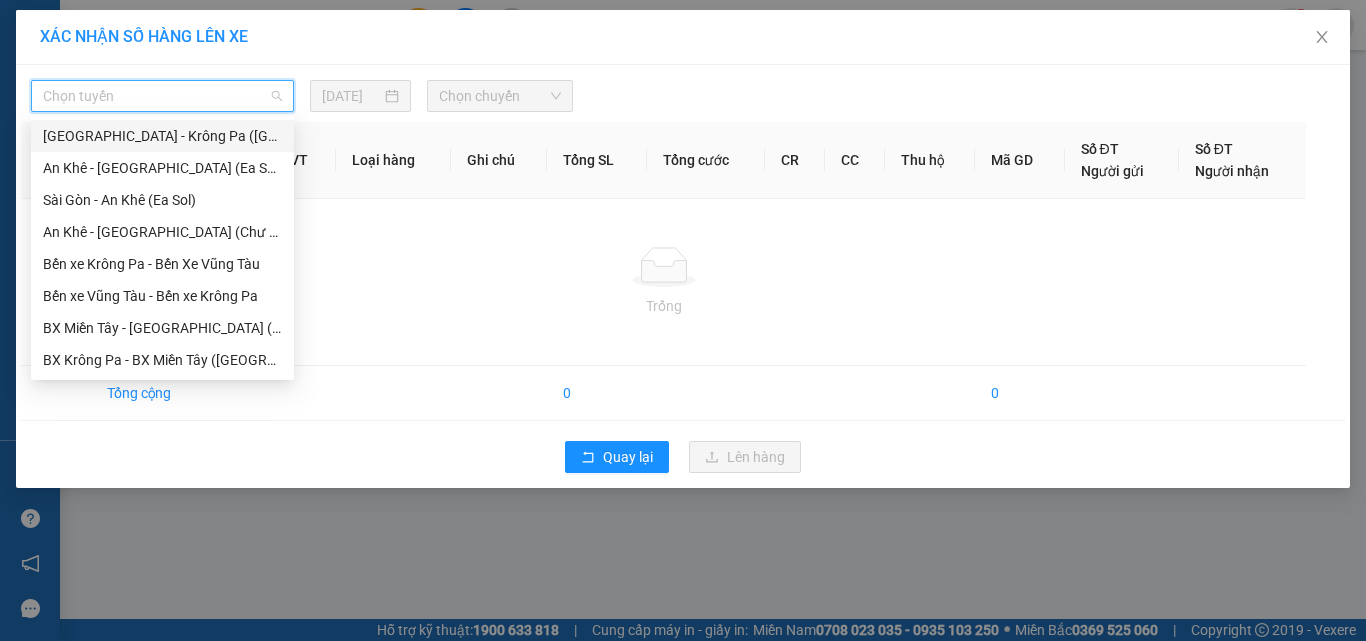 click on "[GEOGRAPHIC_DATA] - Krông Pa ([GEOGRAPHIC_DATA])" at bounding box center (162, 136) 